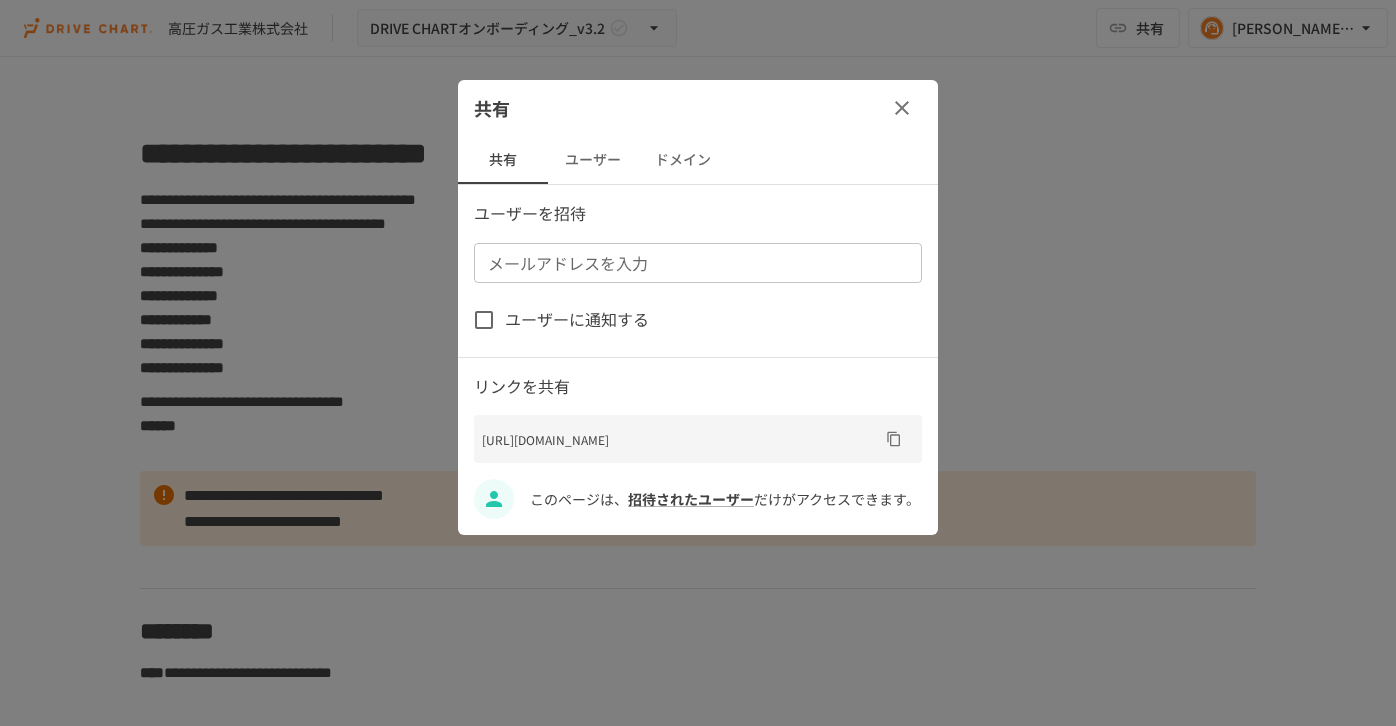 scroll, scrollTop: 0, scrollLeft: 0, axis: both 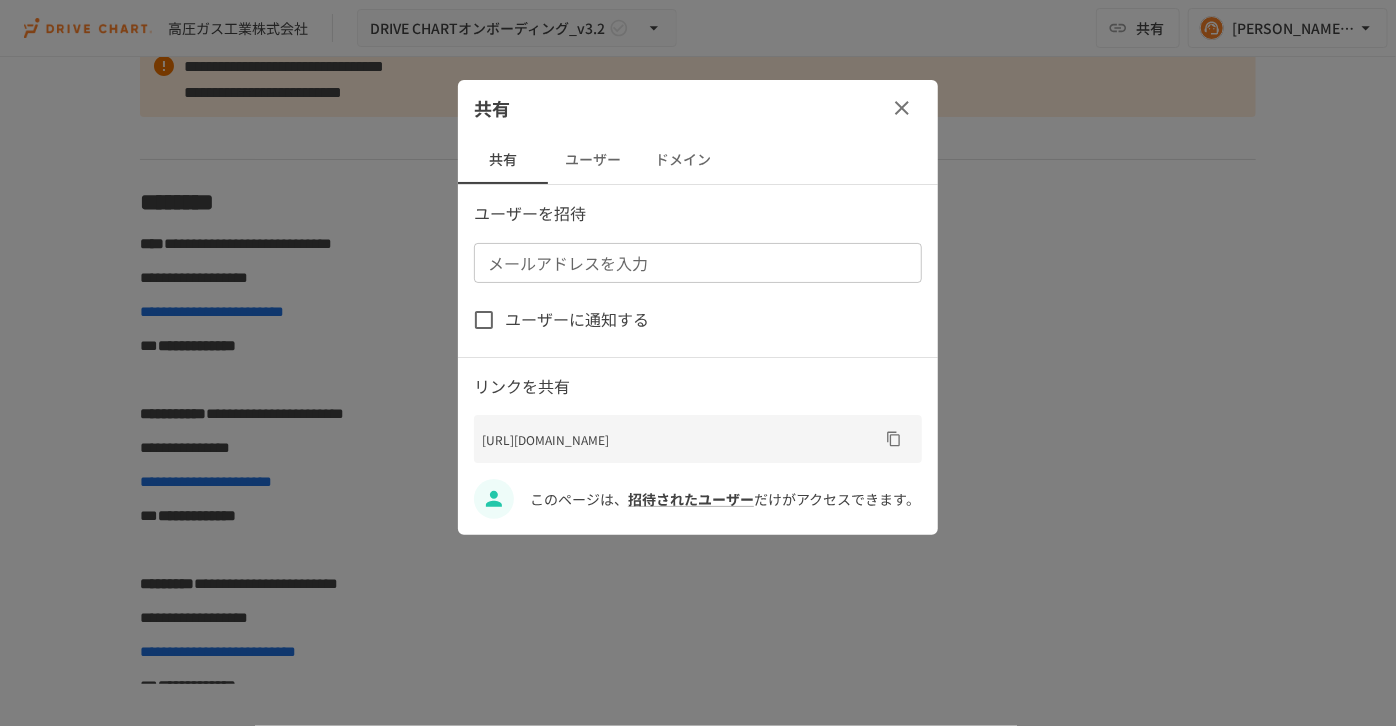 click 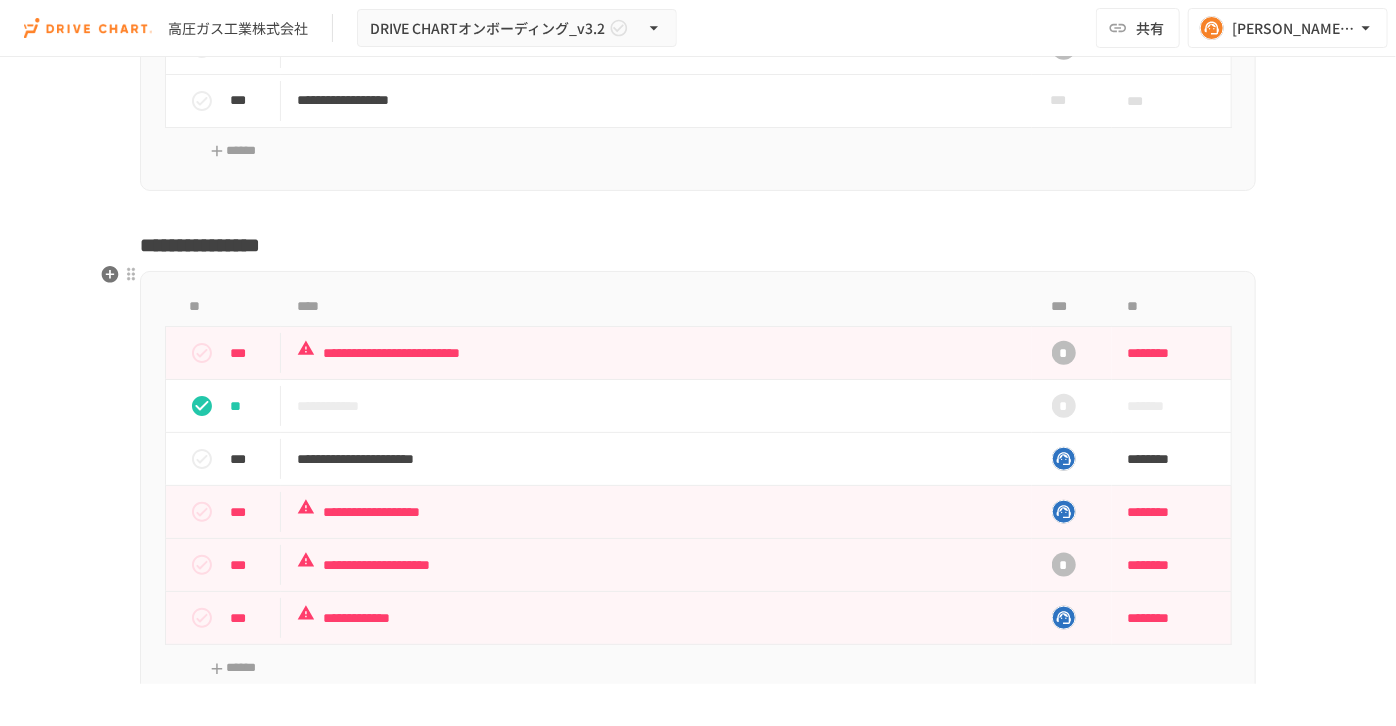 scroll, scrollTop: 5065, scrollLeft: 0, axis: vertical 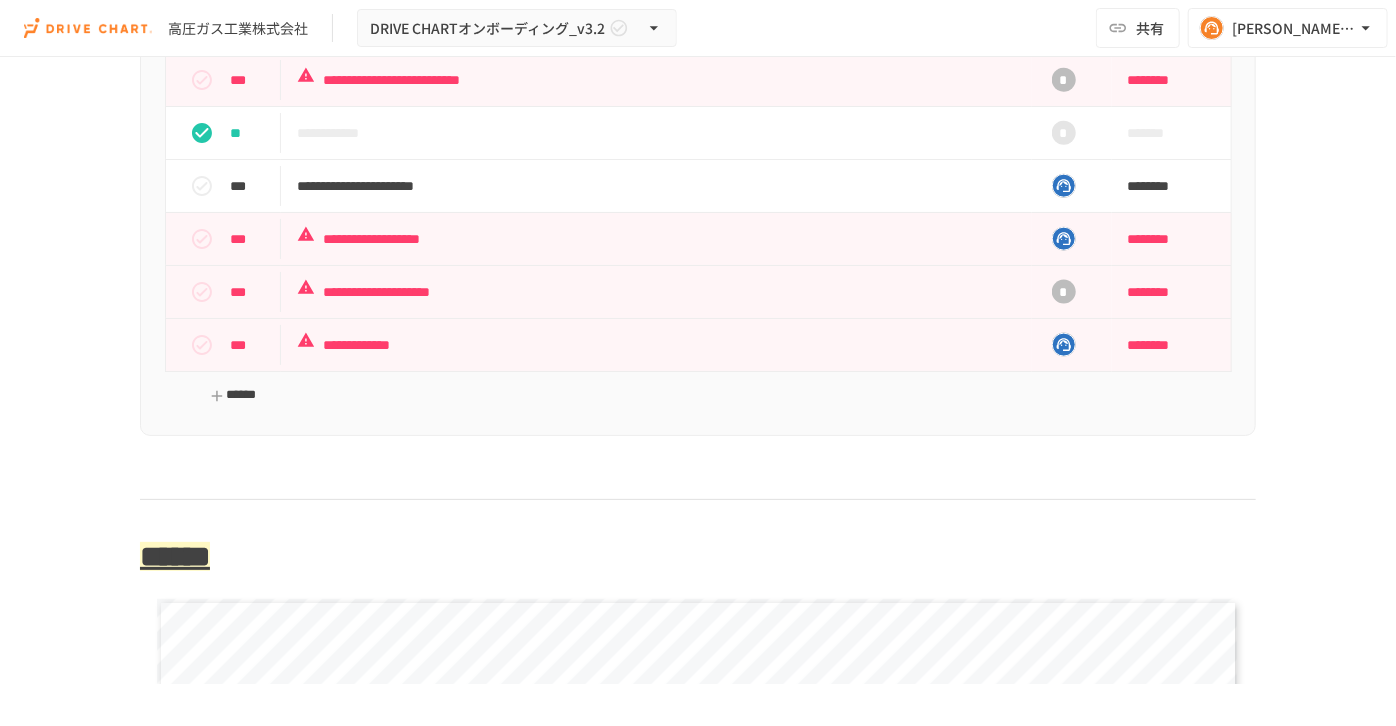 click 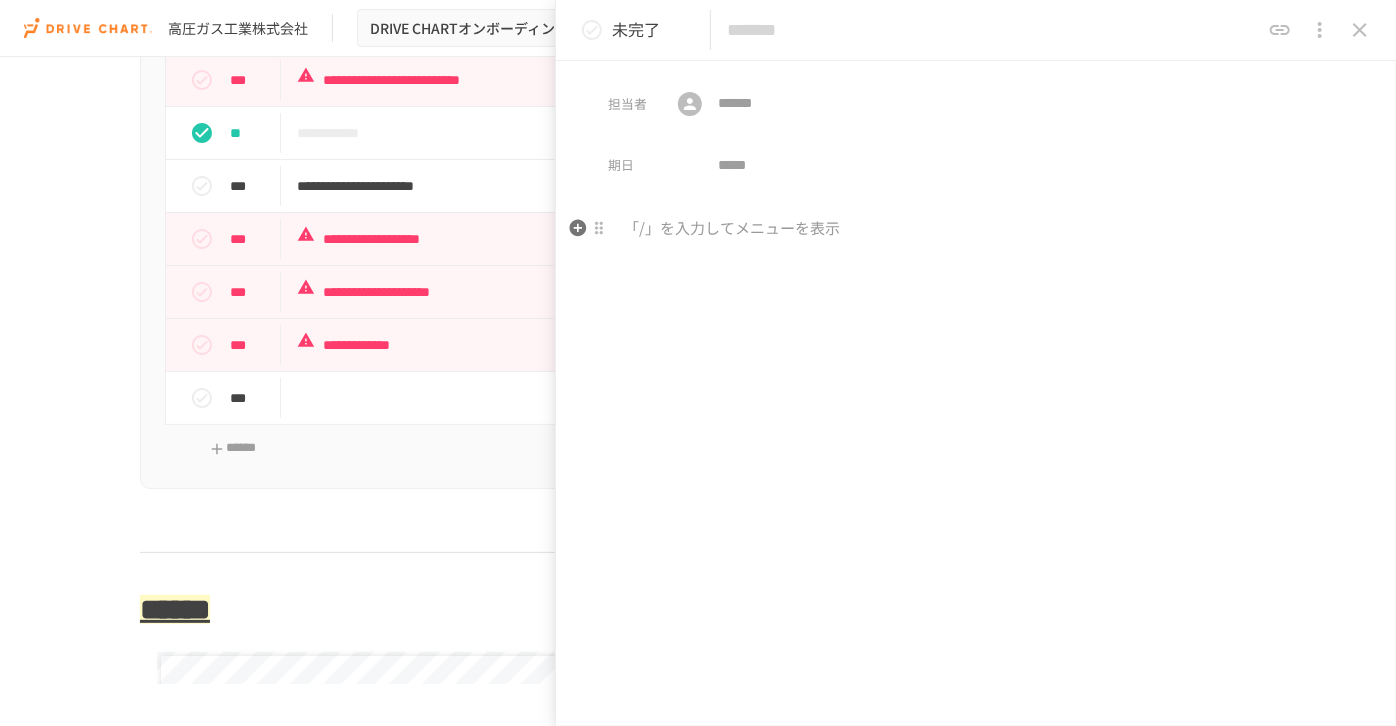 click at bounding box center (976, 229) 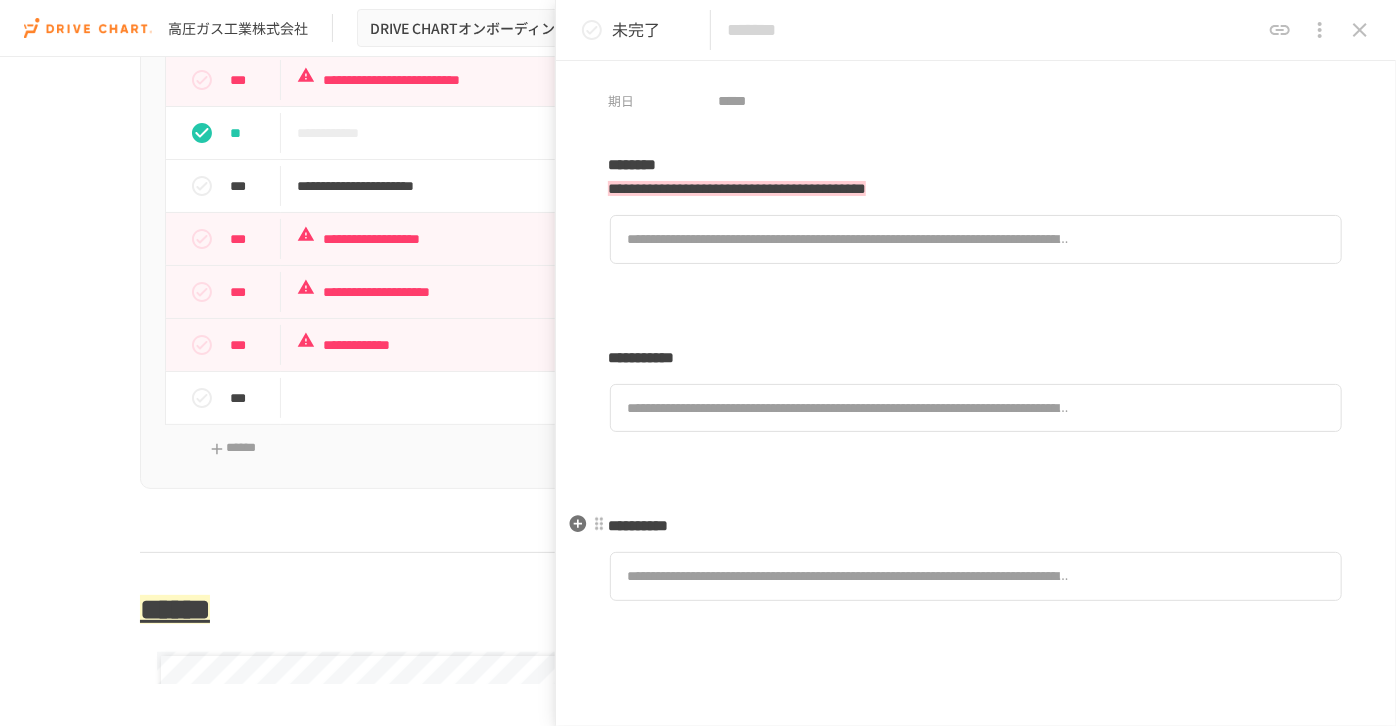 scroll, scrollTop: 0, scrollLeft: 0, axis: both 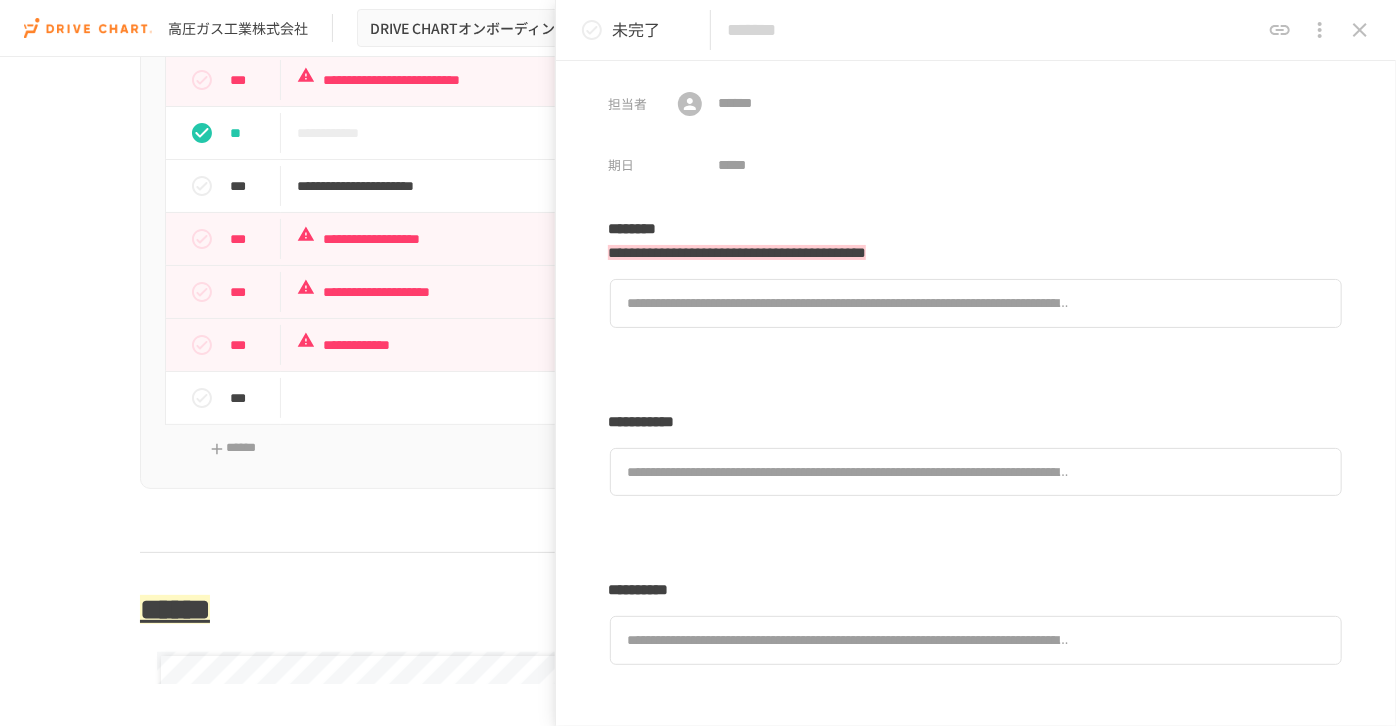 click on "担当者 ​ ​ 期日 ​" at bounding box center [976, 122] 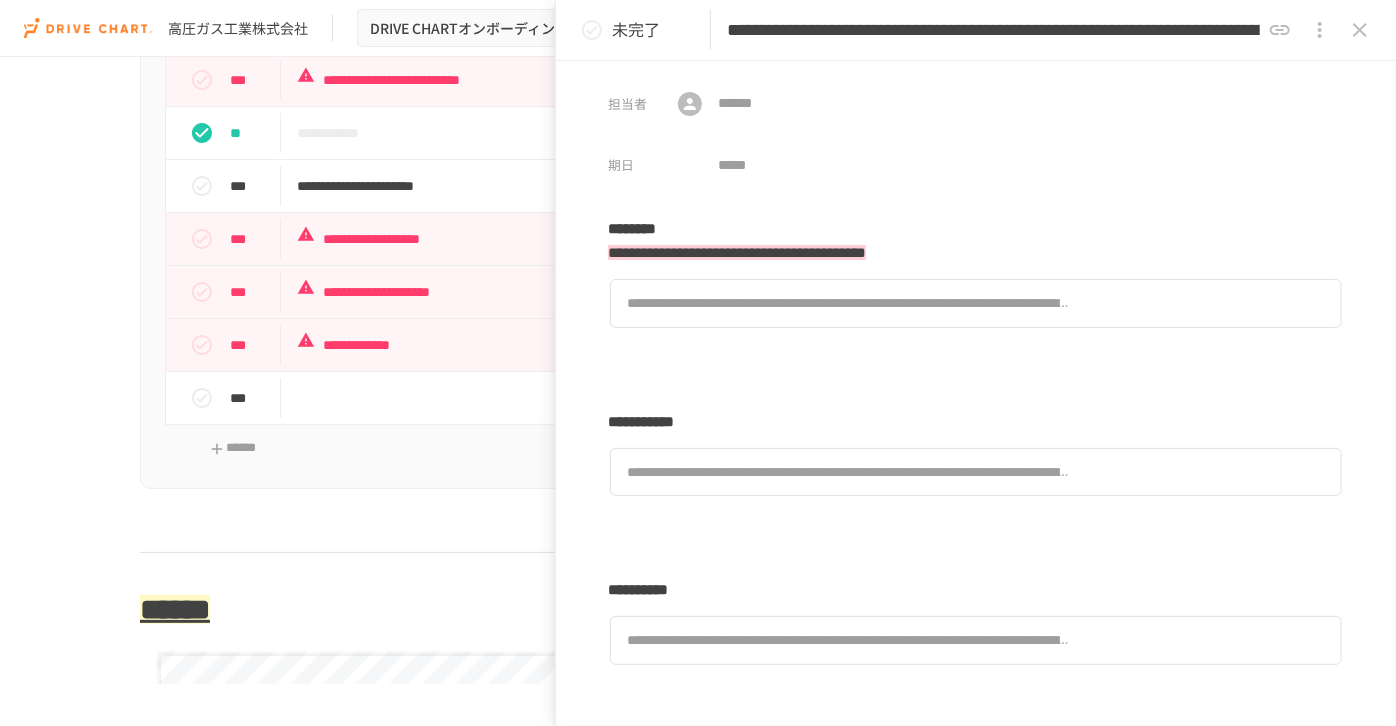 scroll, scrollTop: 0, scrollLeft: 10263, axis: horizontal 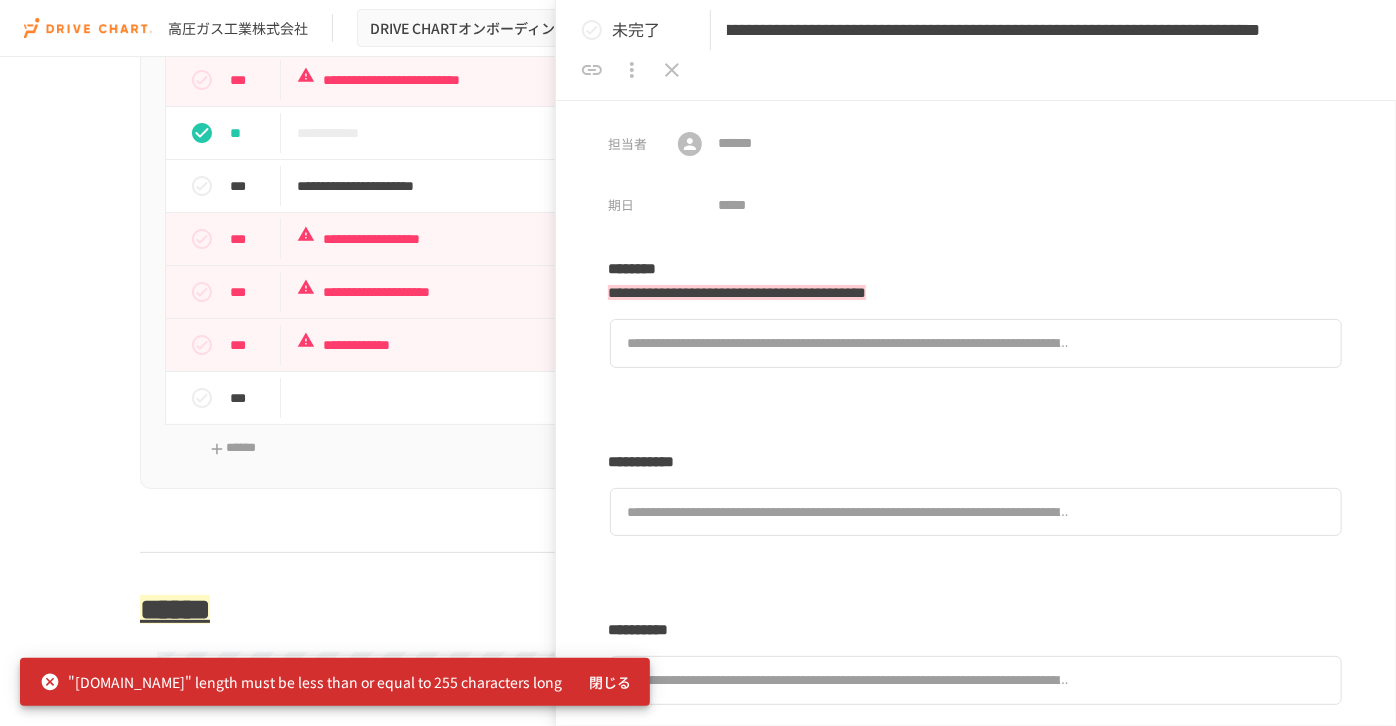 click on "**********" at bounding box center (993, 30) 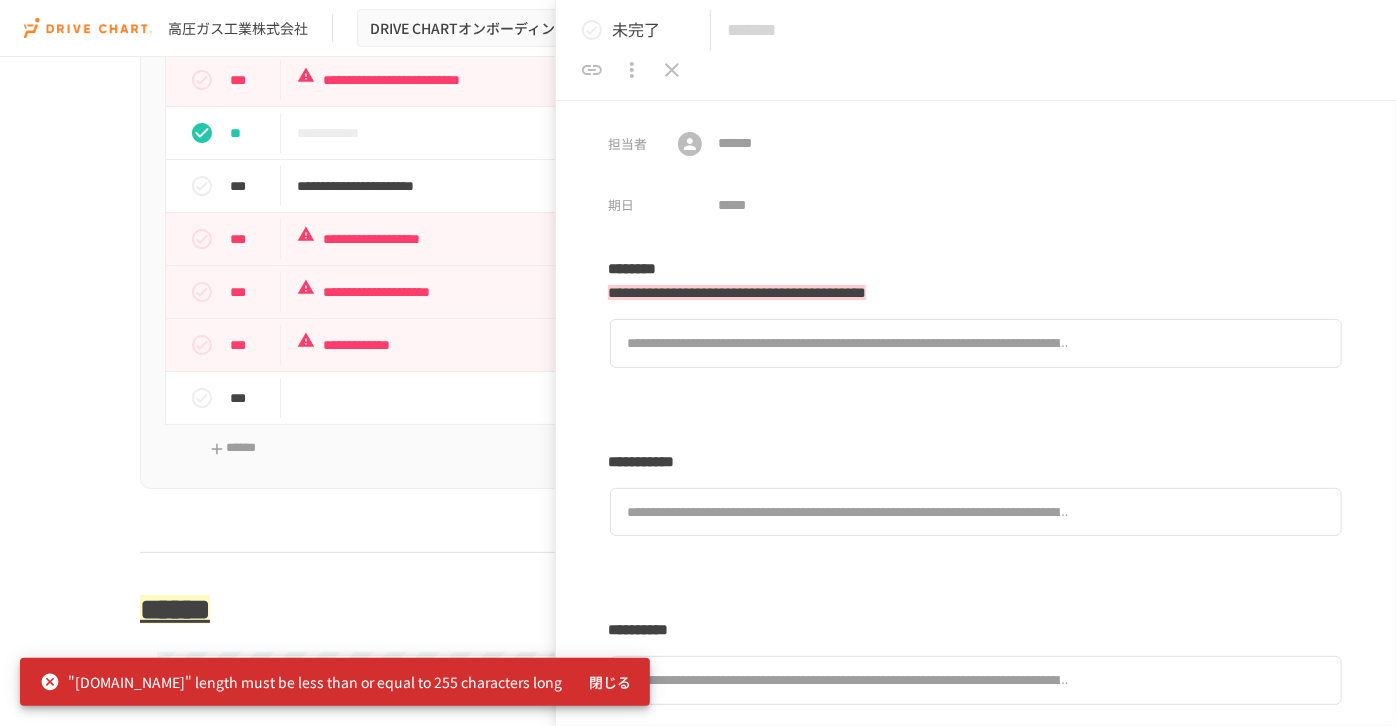 scroll, scrollTop: 0, scrollLeft: 0, axis: both 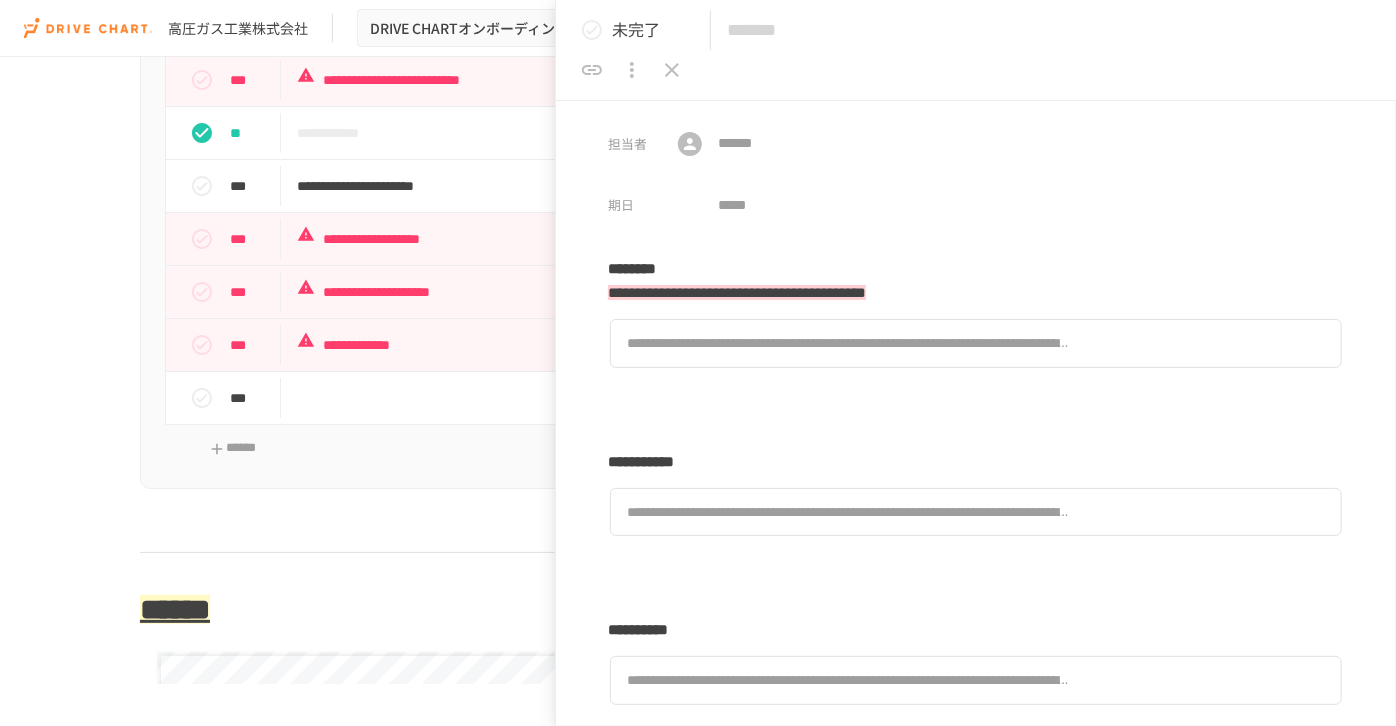 paste on "**********" 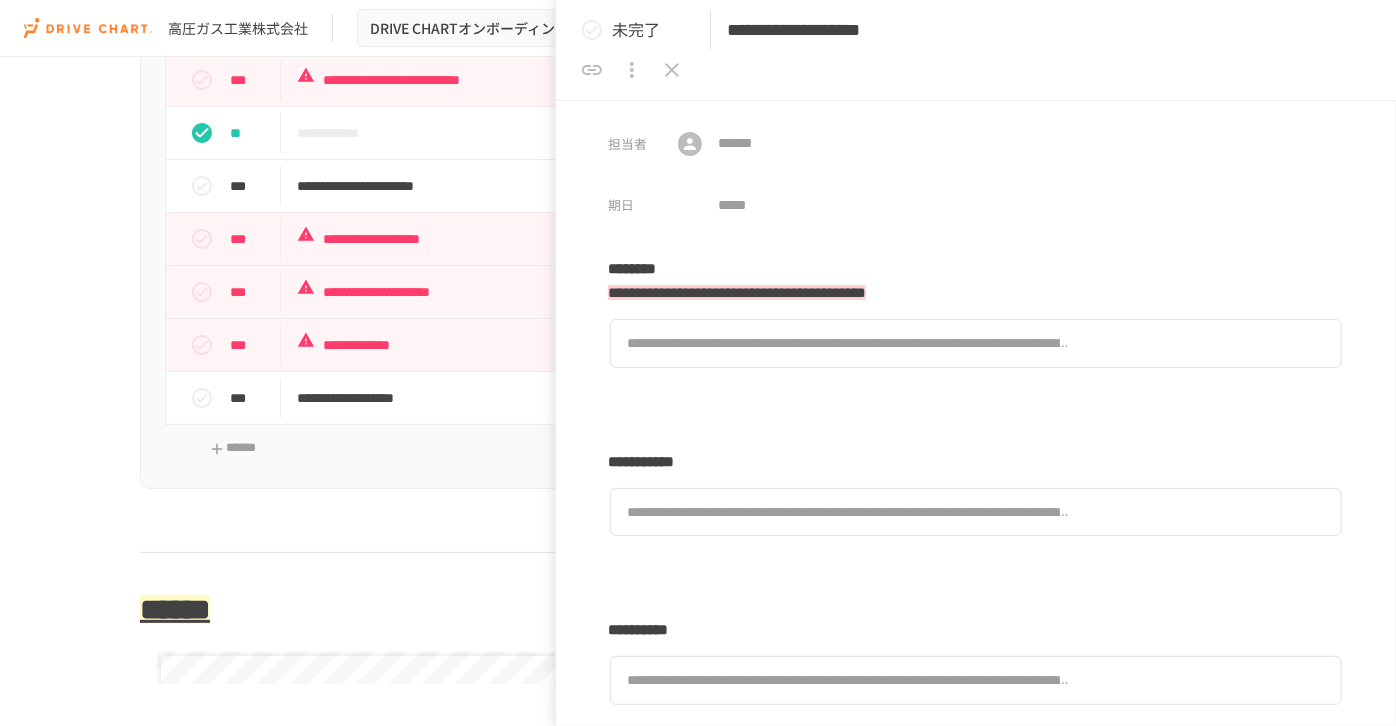 type on "**********" 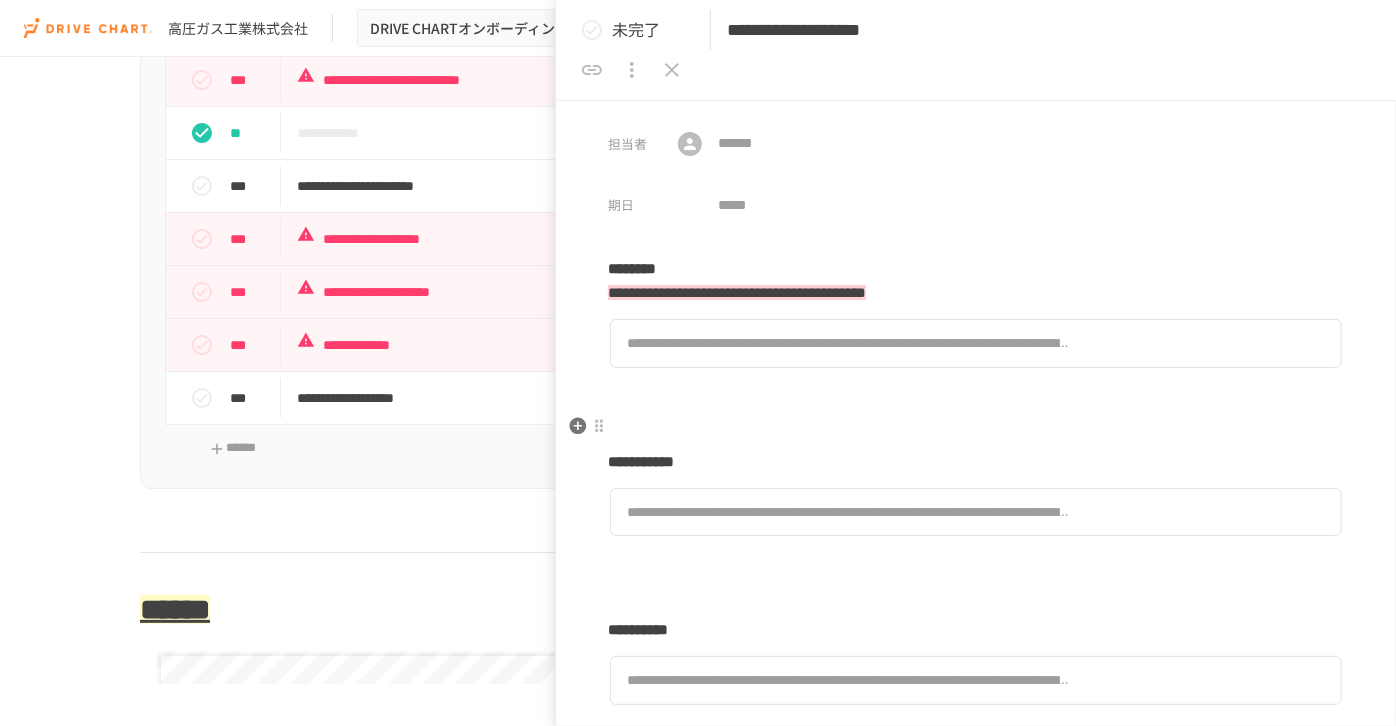 click at bounding box center (976, 428) 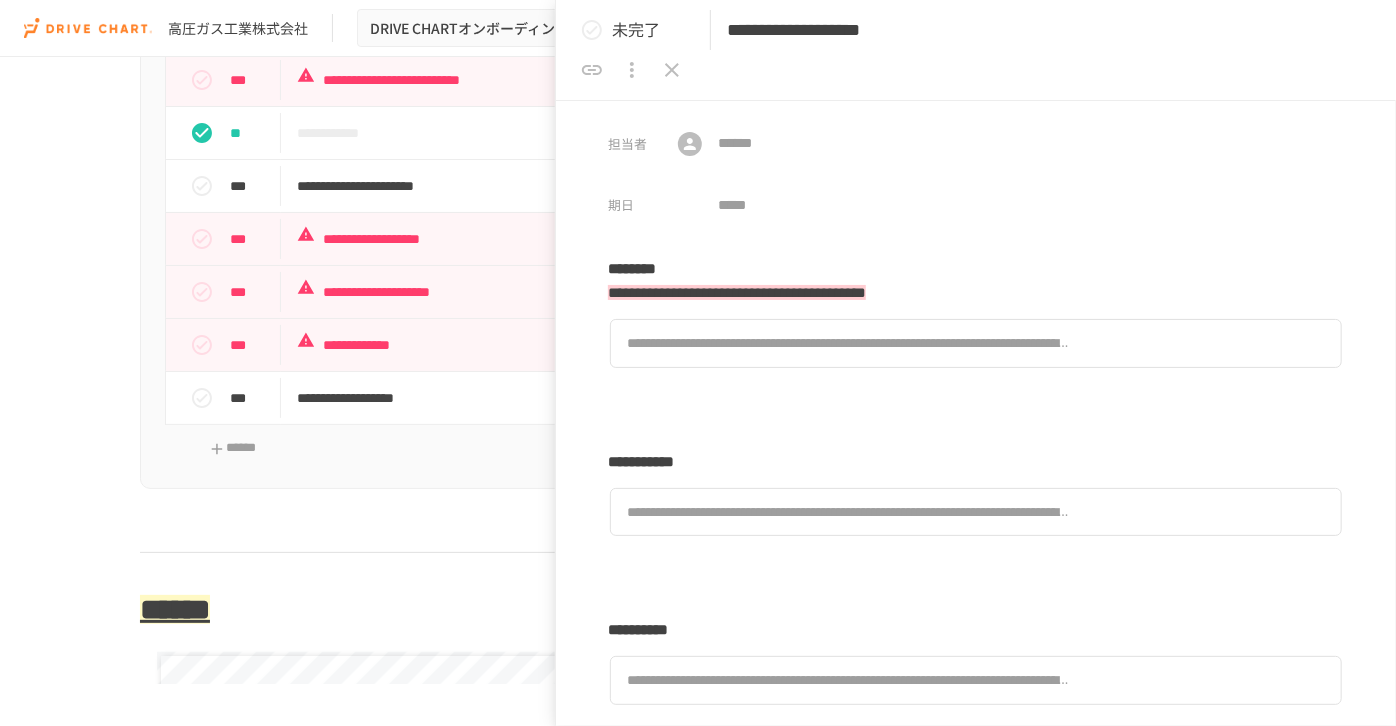 click on "**********" at bounding box center [698, 6] 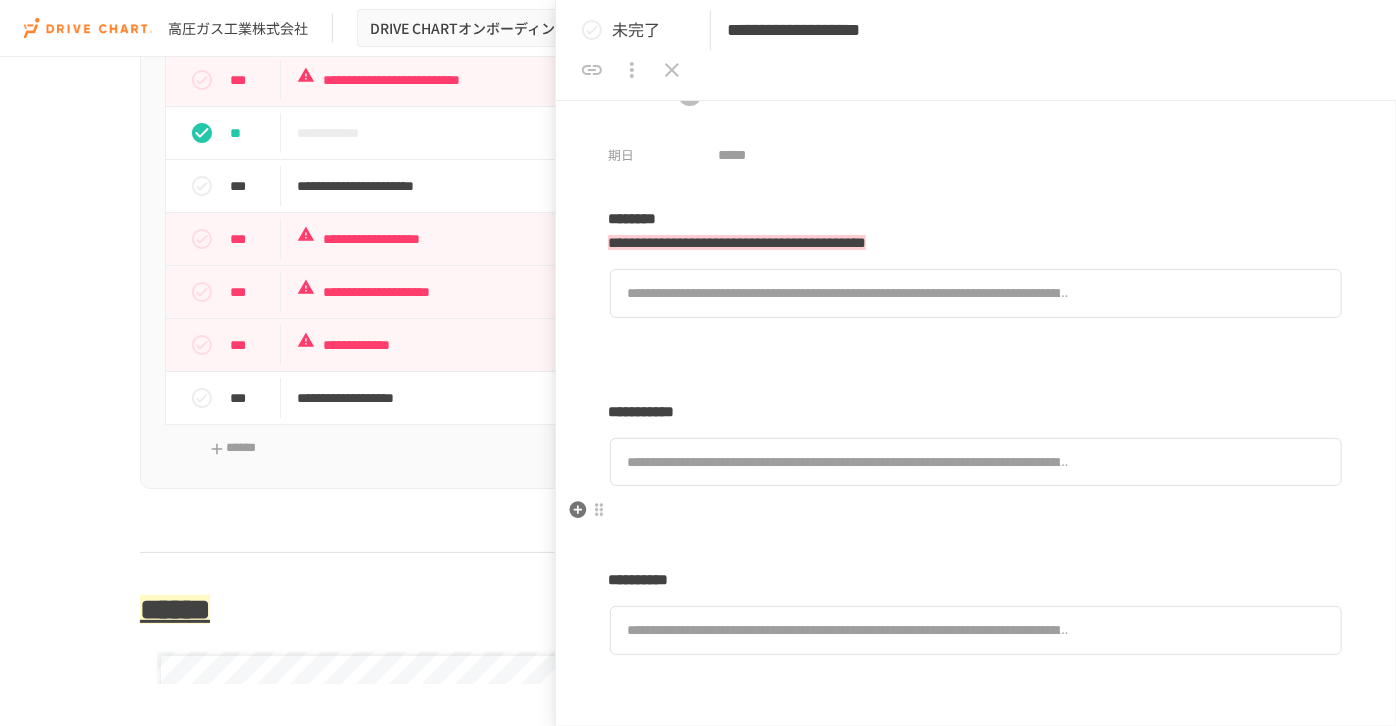 scroll, scrollTop: 90, scrollLeft: 0, axis: vertical 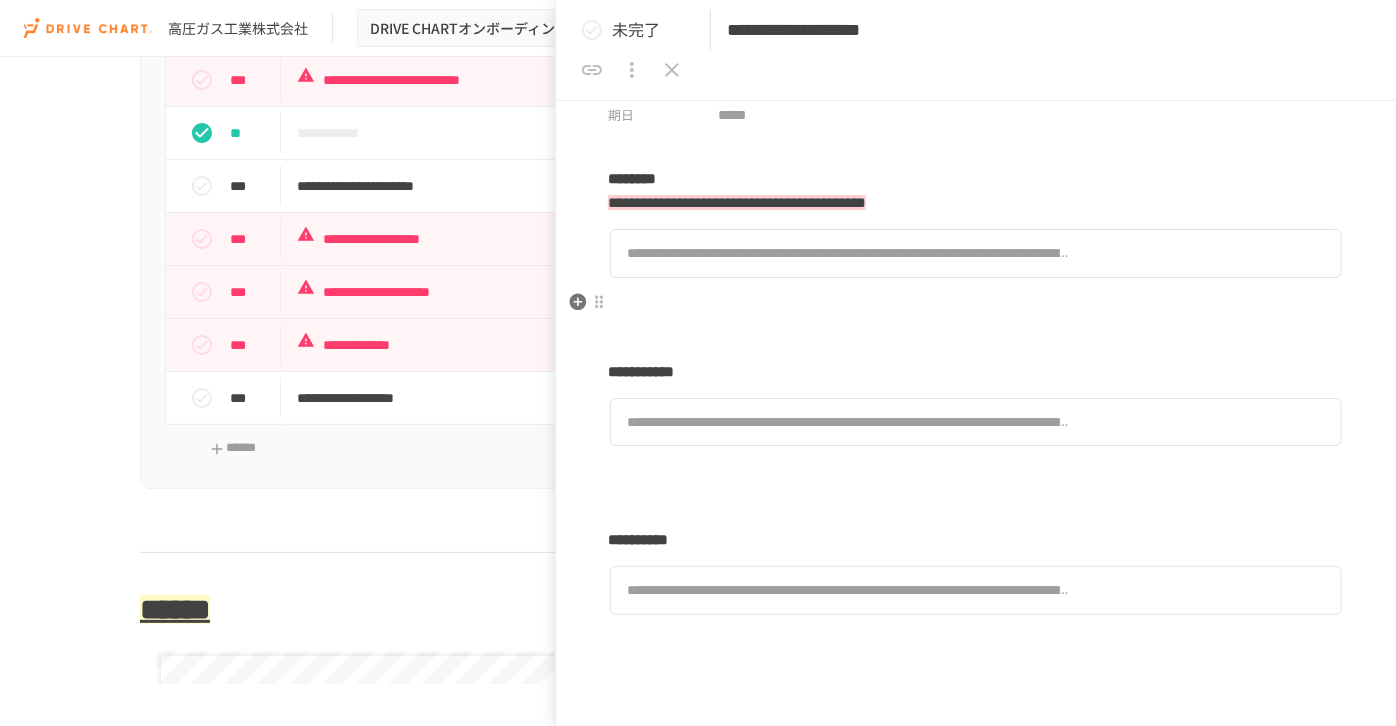 click at bounding box center [976, 304] 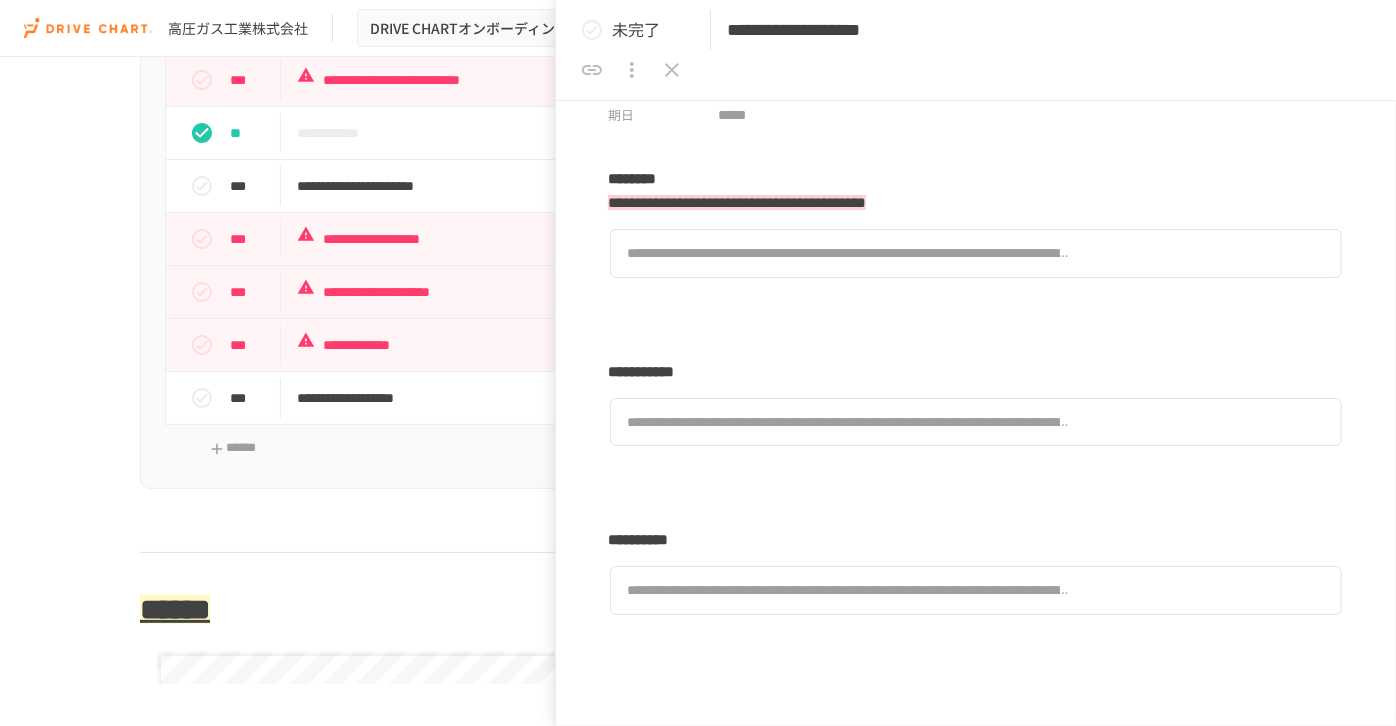 click 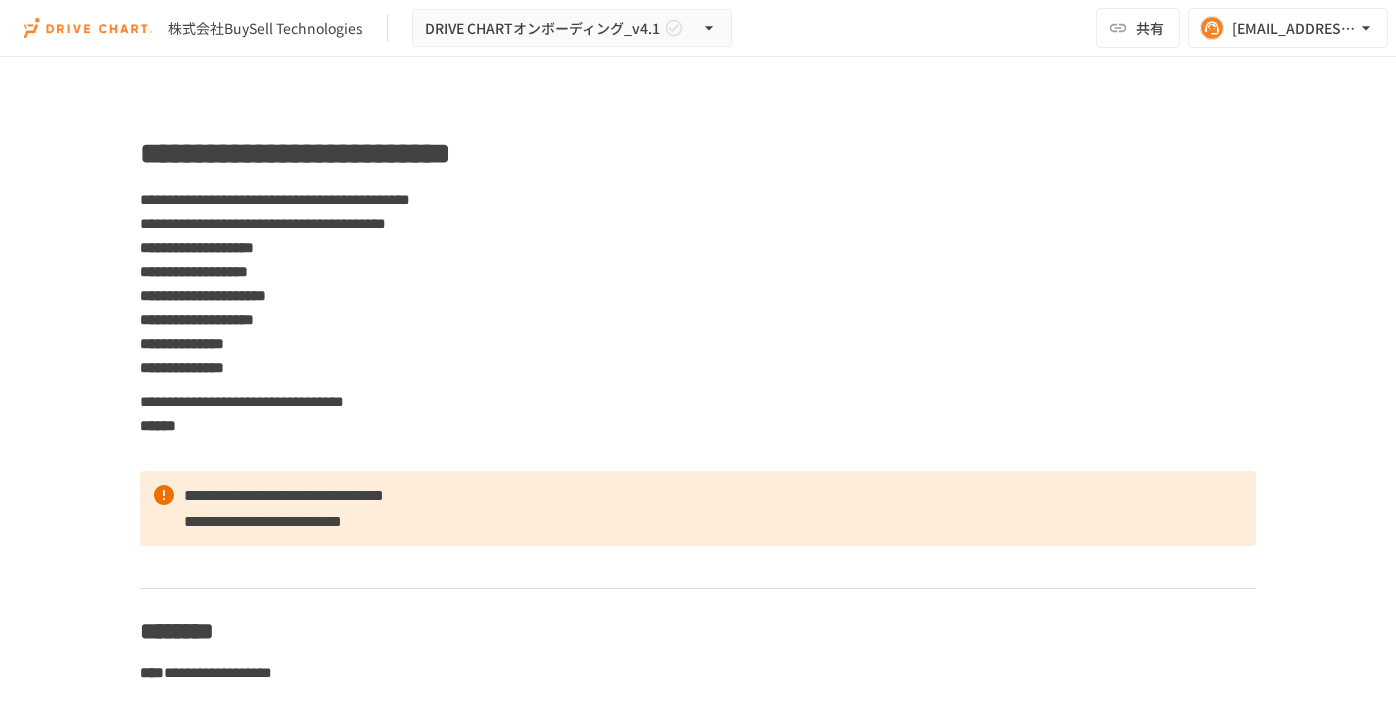 scroll, scrollTop: 0, scrollLeft: 0, axis: both 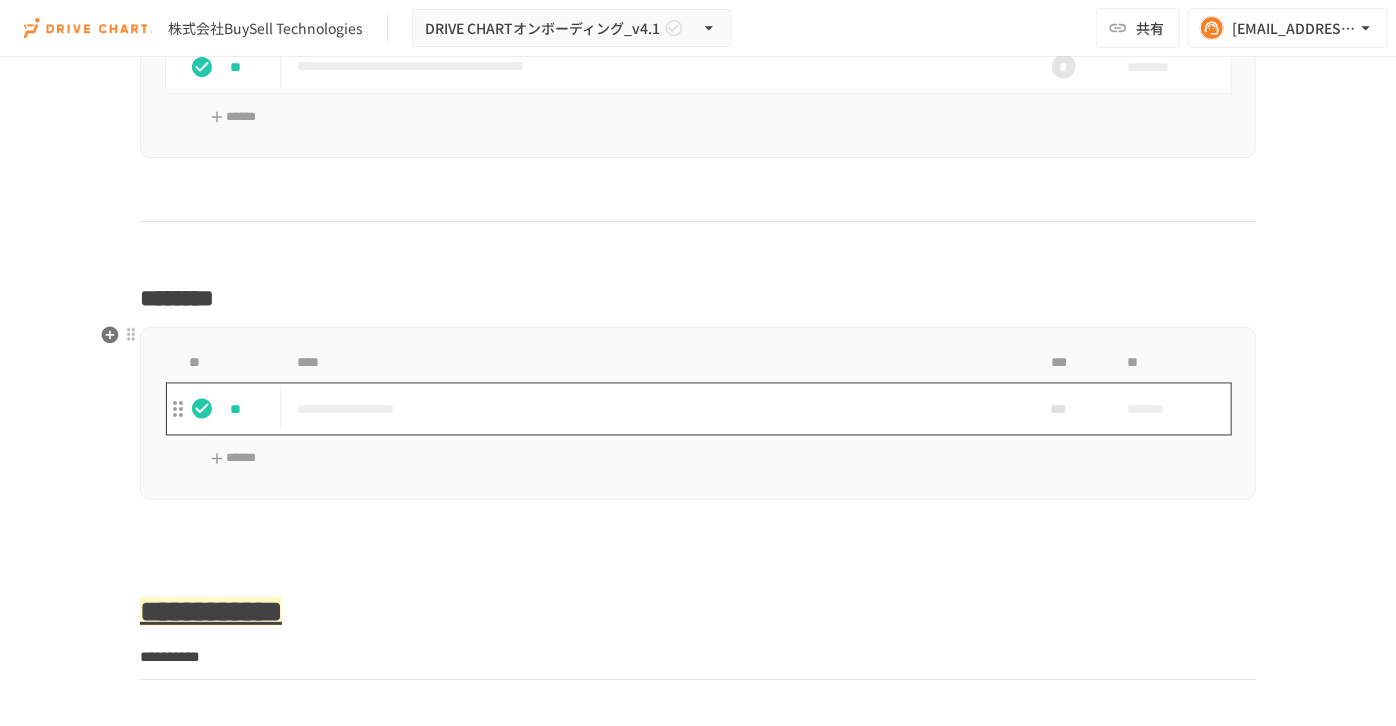 click on "**********" at bounding box center [656, 409] 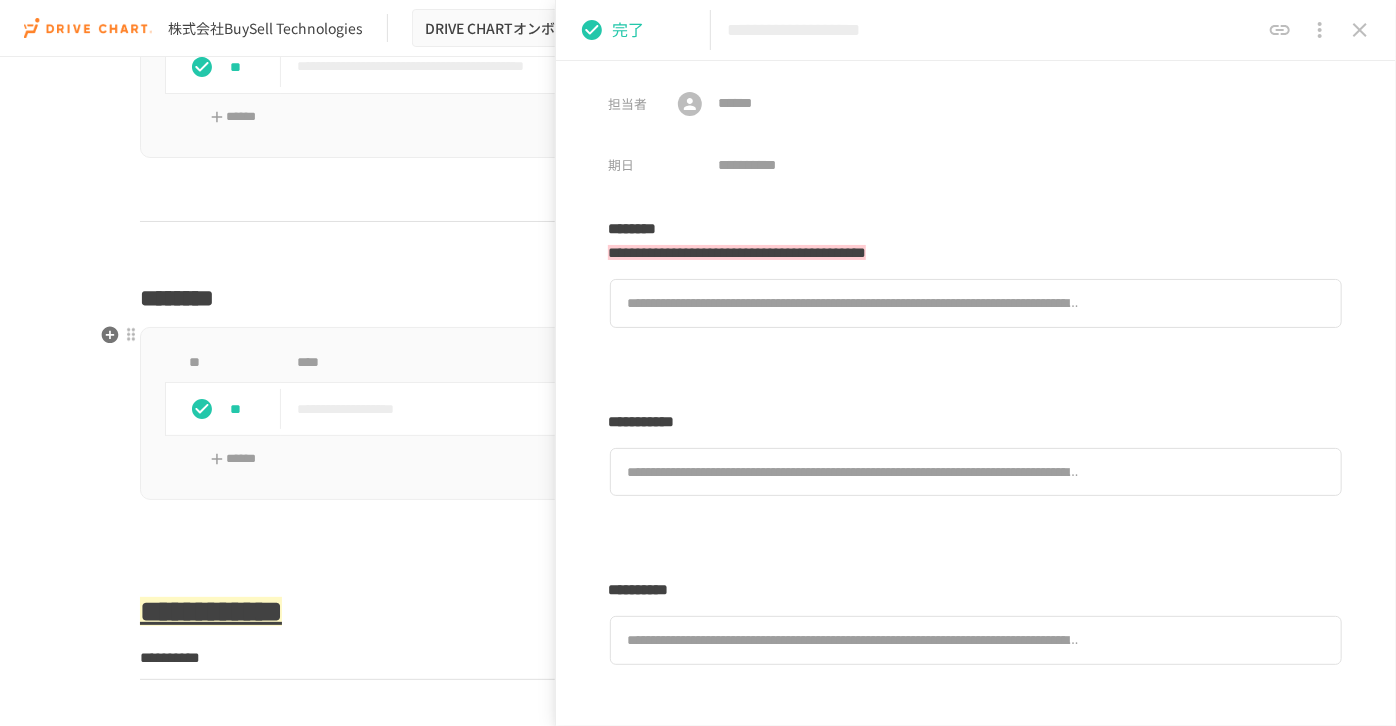 scroll, scrollTop: 740, scrollLeft: 0, axis: vertical 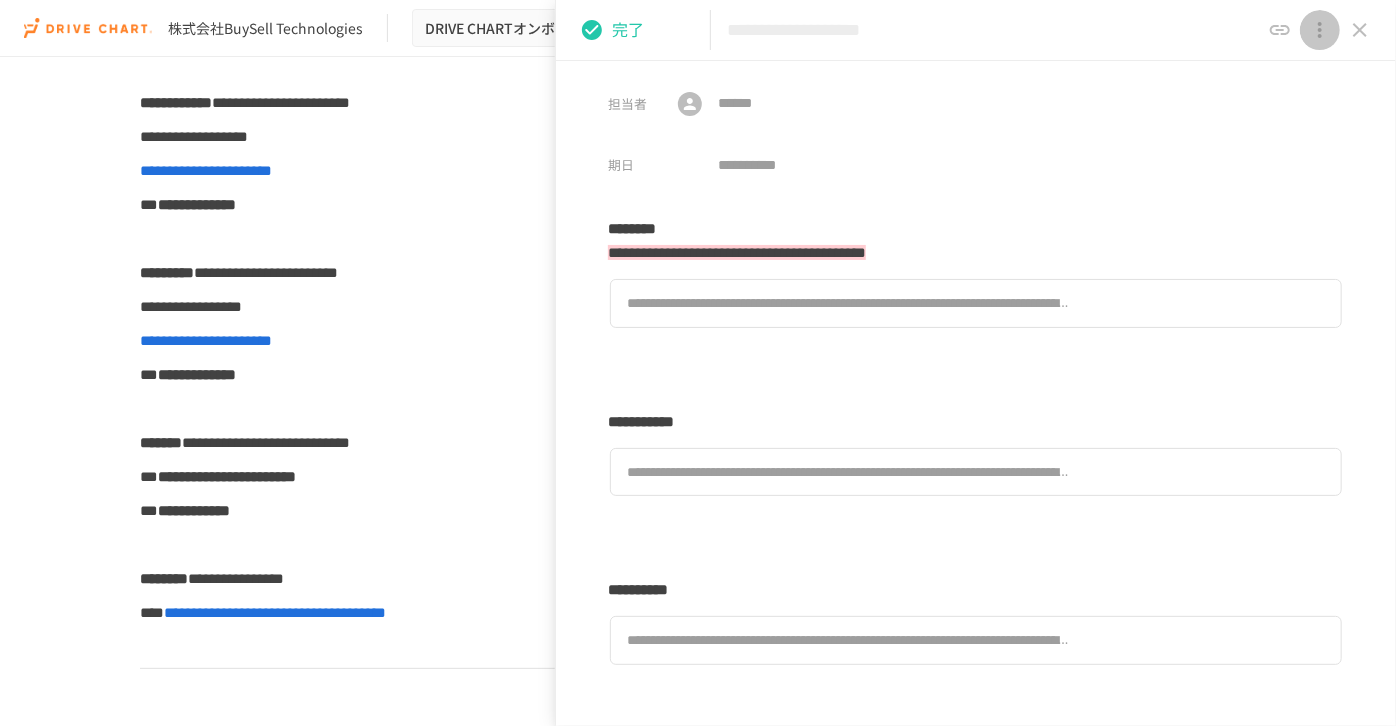 click 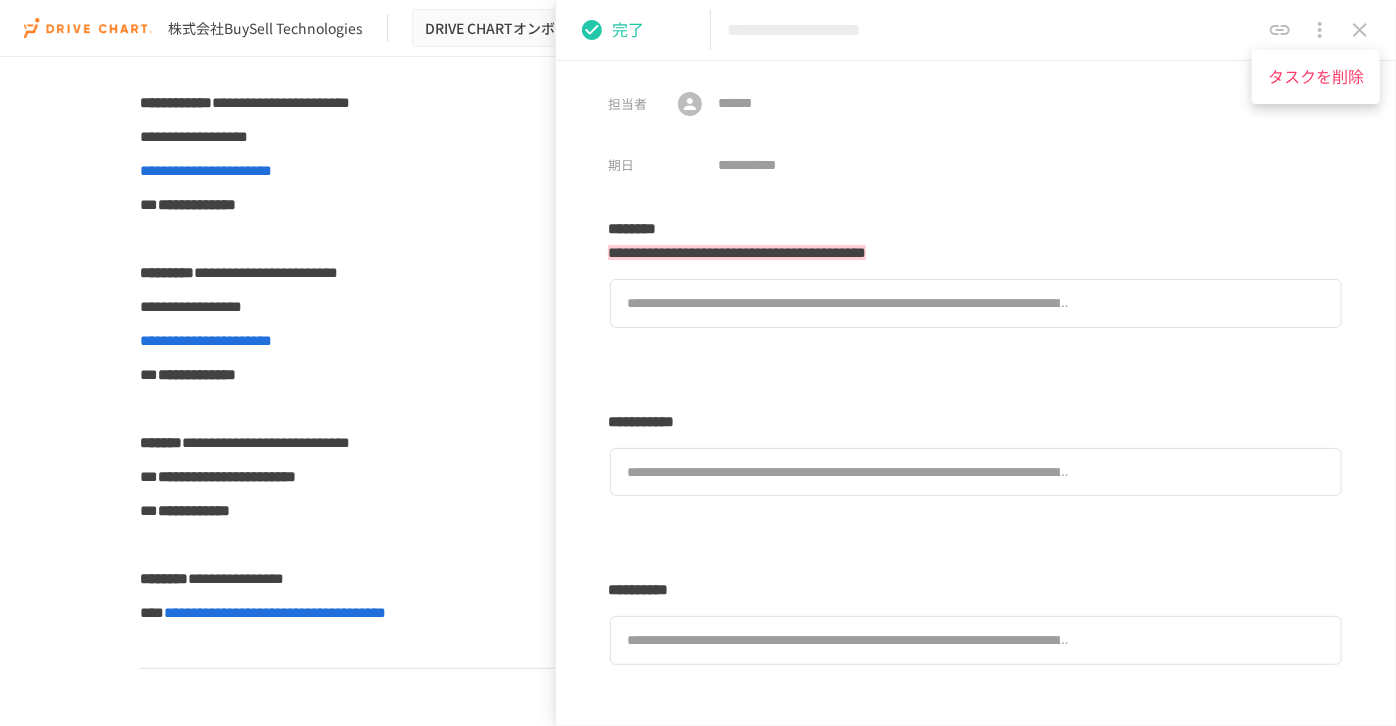 click at bounding box center [698, 363] 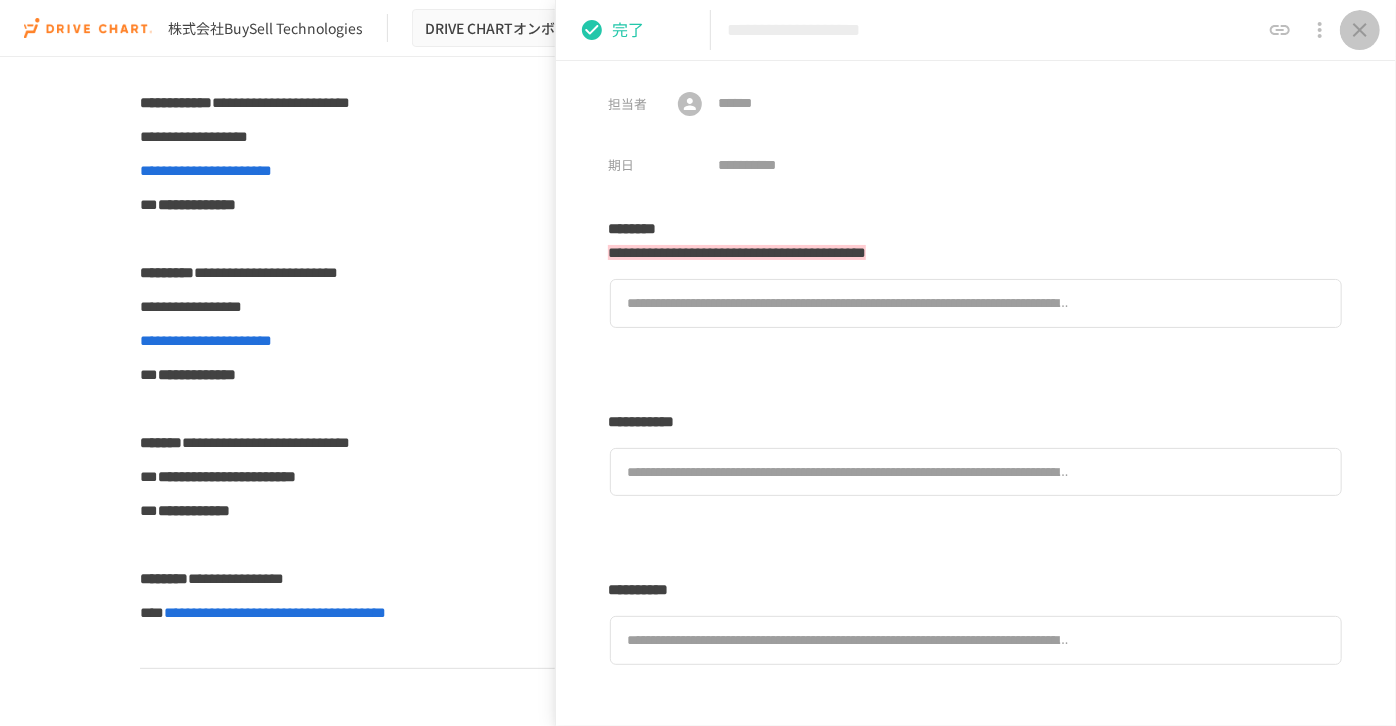 click at bounding box center (1360, 30) 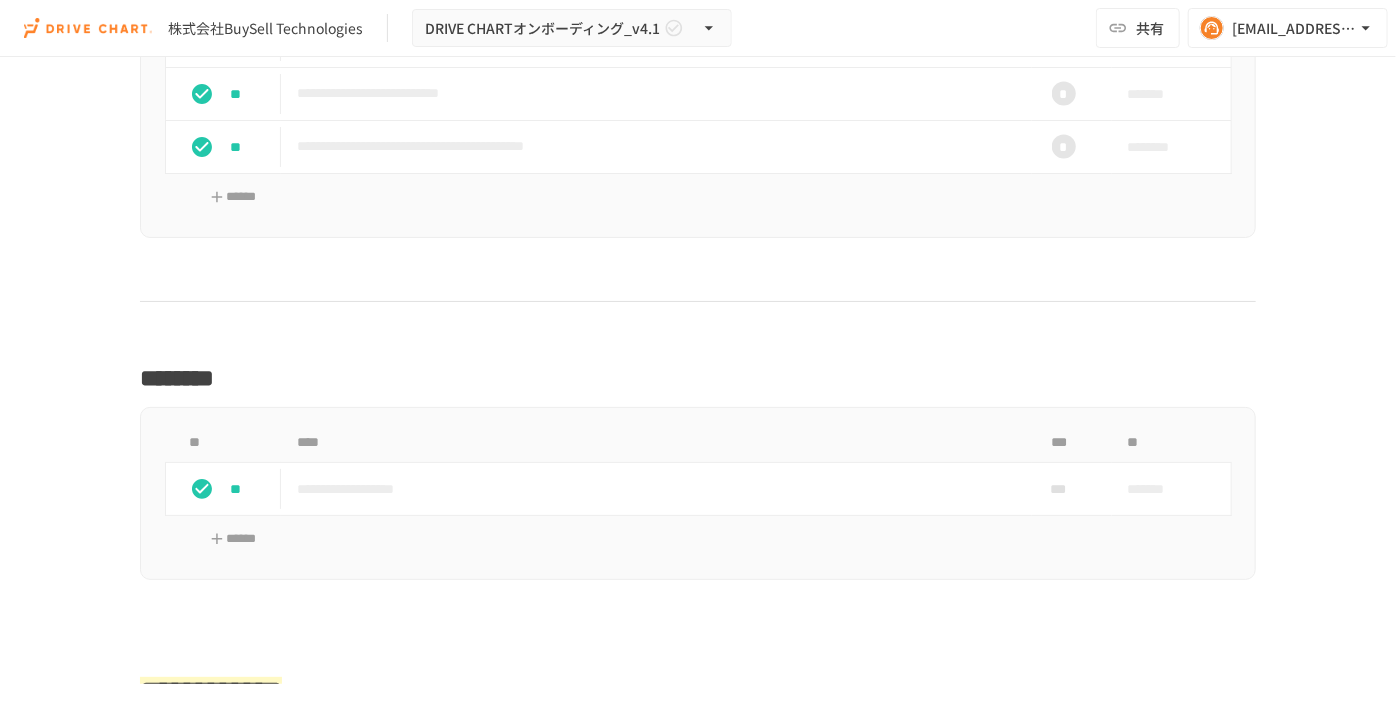 scroll, scrollTop: 1740, scrollLeft: 0, axis: vertical 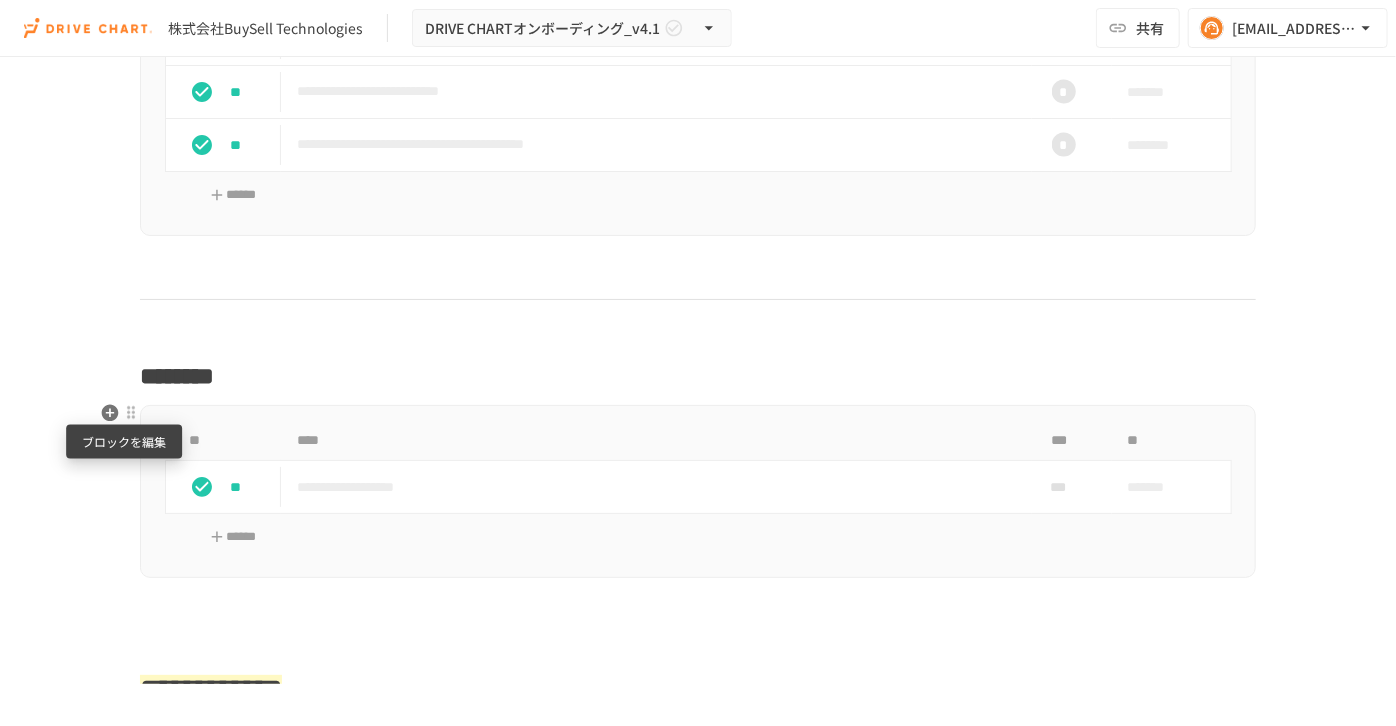 click at bounding box center (131, 413) 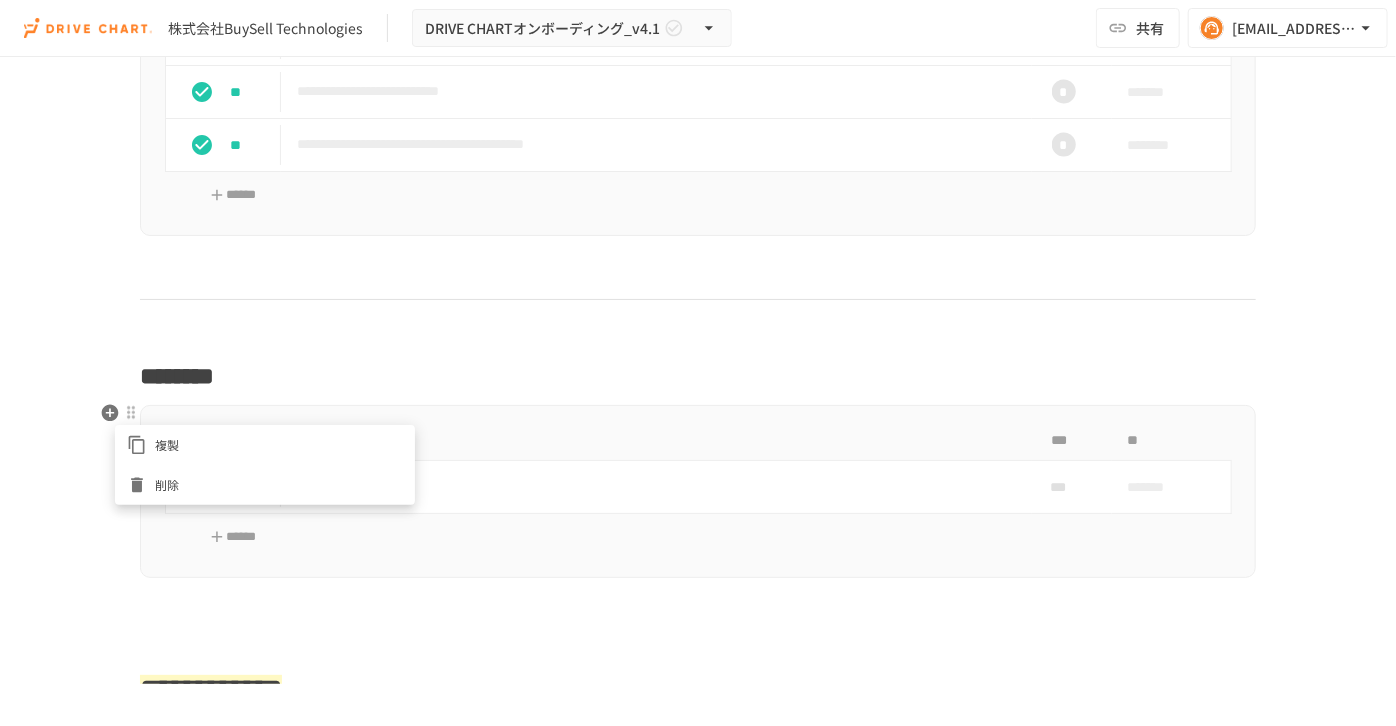 click on "複製" at bounding box center (279, 444) 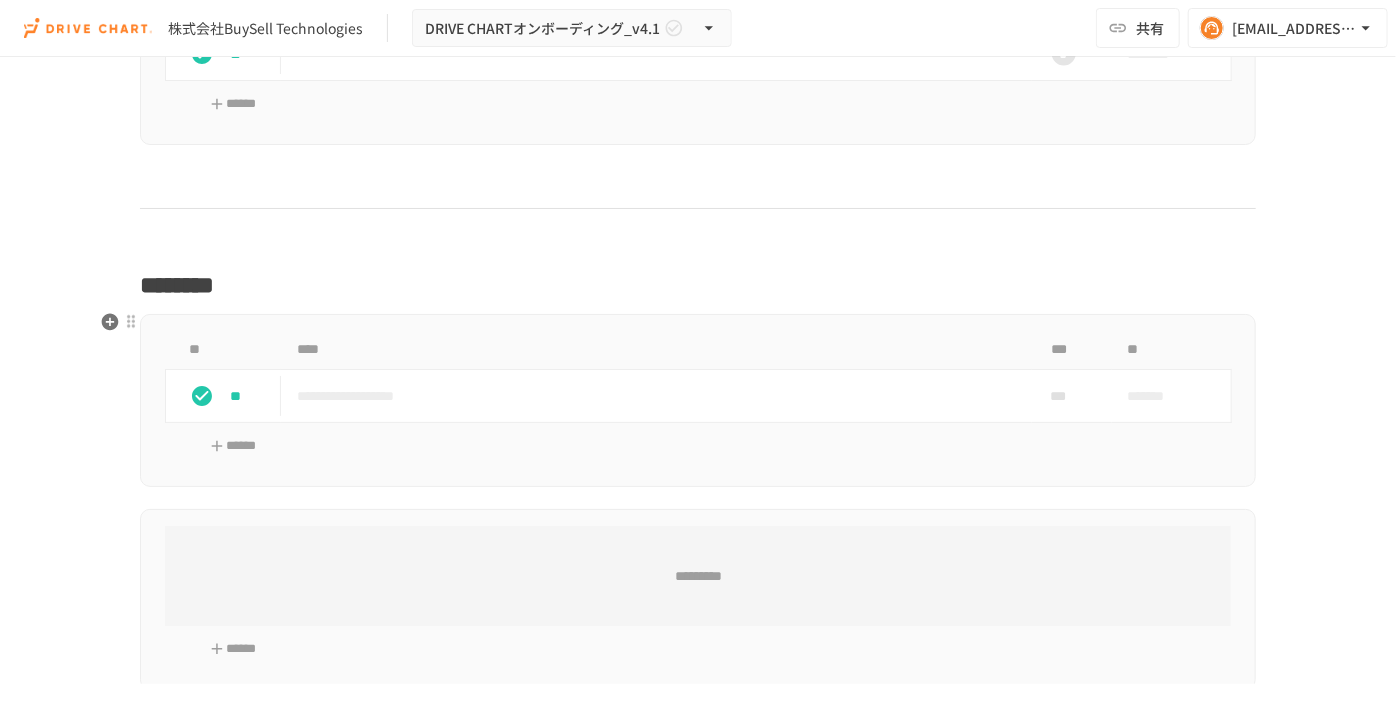 scroll, scrollTop: 1922, scrollLeft: 0, axis: vertical 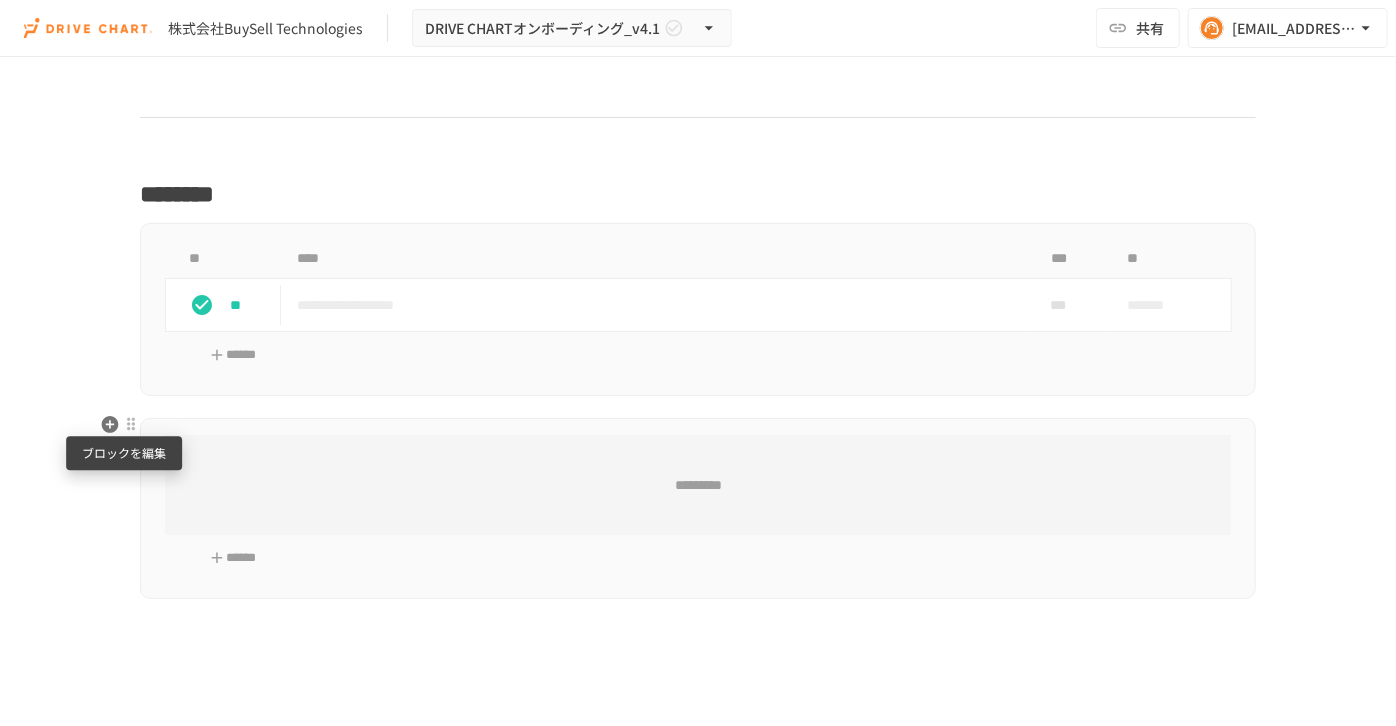 click at bounding box center (131, 425) 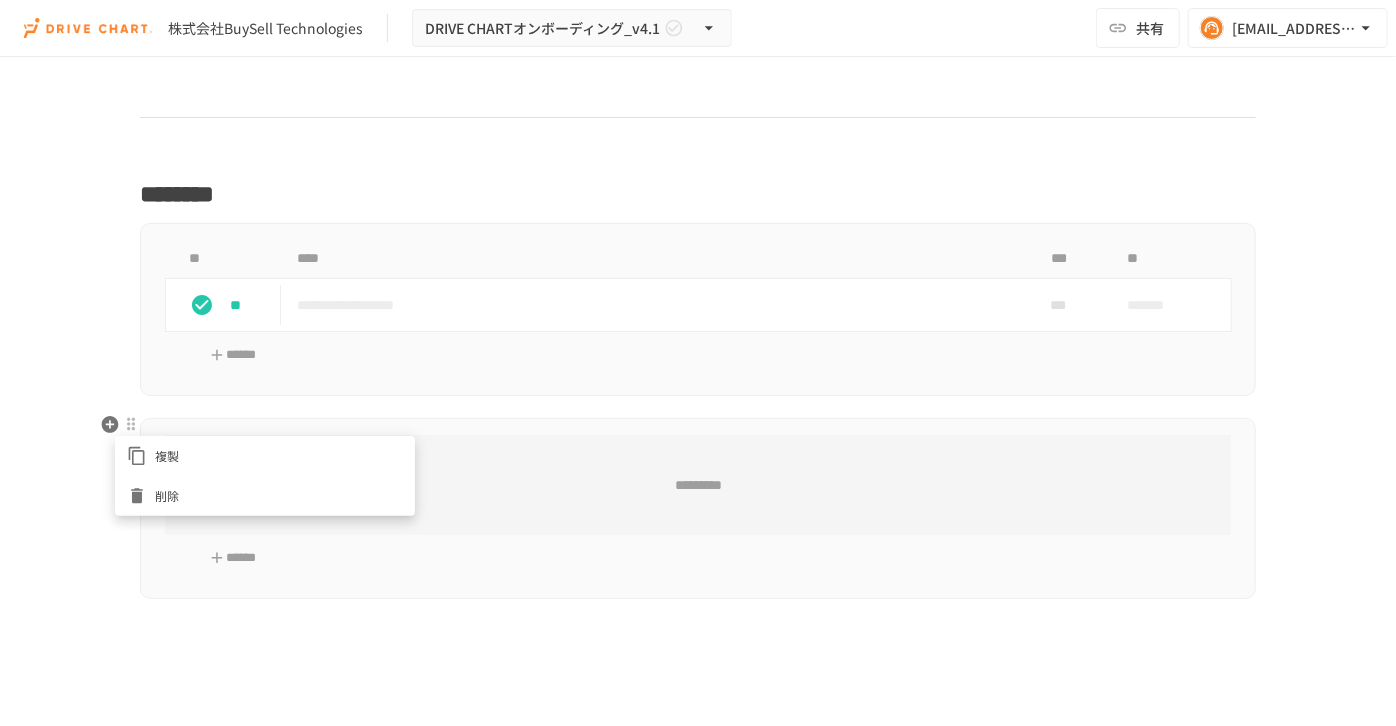 click at bounding box center (141, 496) 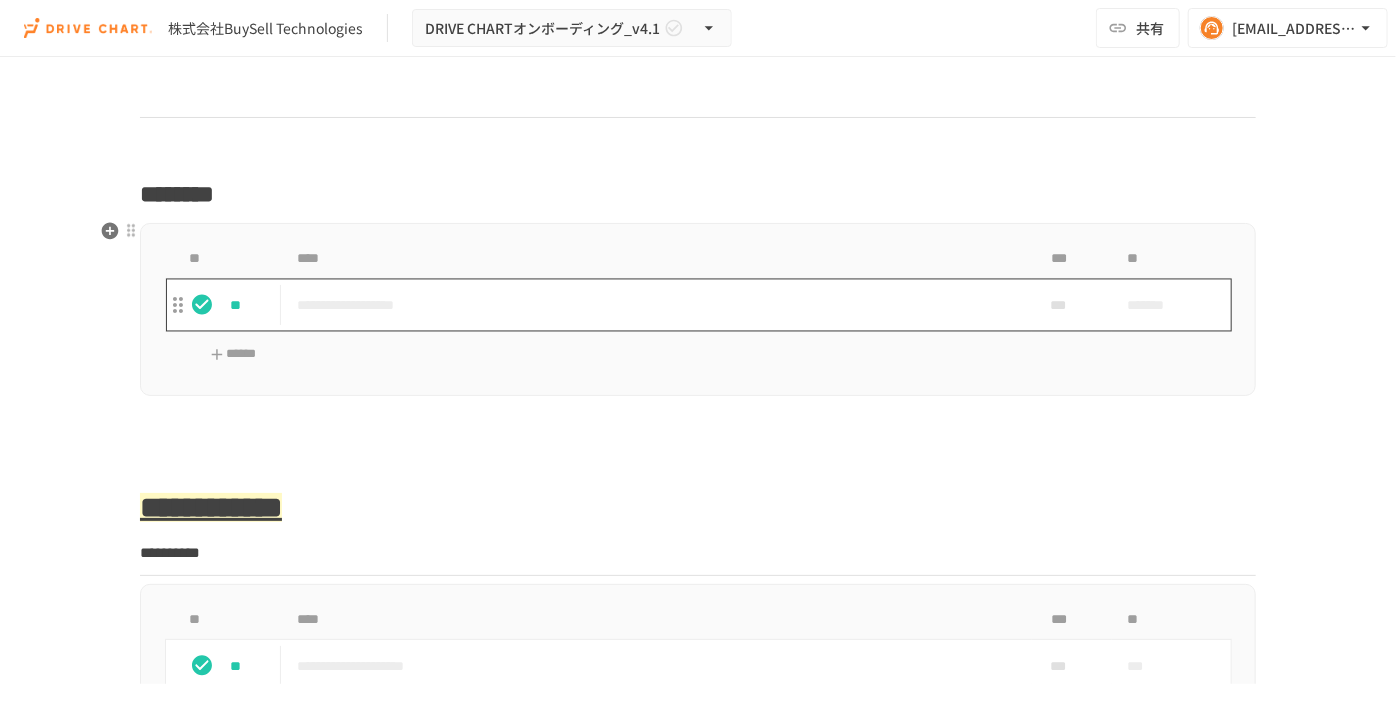 click on "**********" at bounding box center (656, 305) 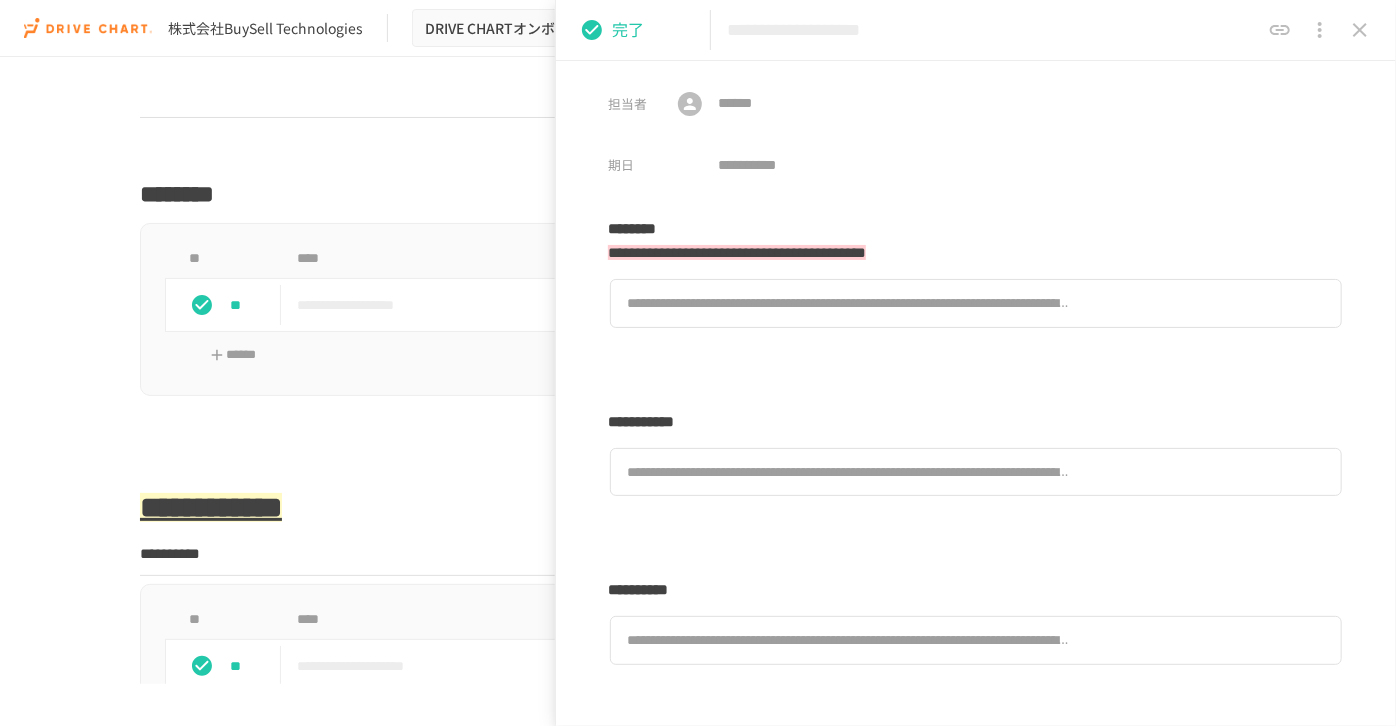 click on "**********" at bounding box center (993, 30) 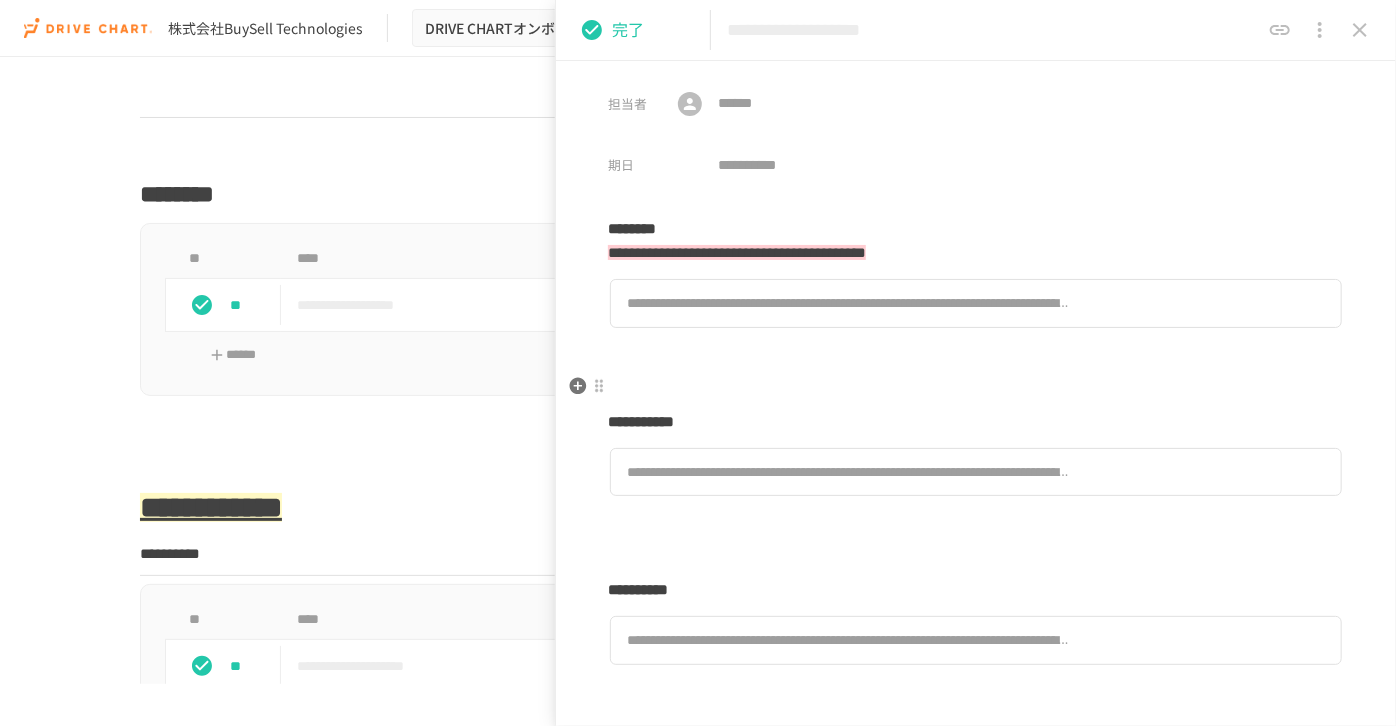 drag, startPoint x: 613, startPoint y: 211, endPoint x: 685, endPoint y: 402, distance: 204.12006 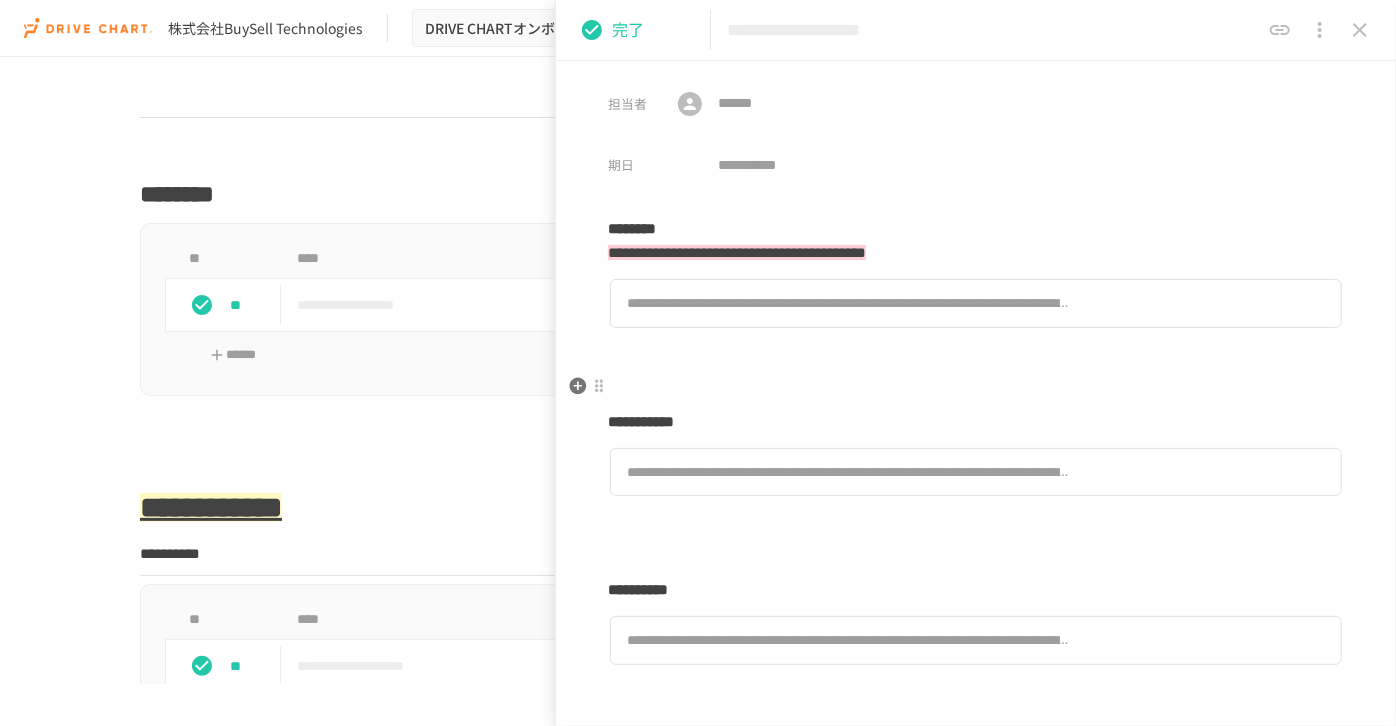click on "**********" at bounding box center [976, 609] 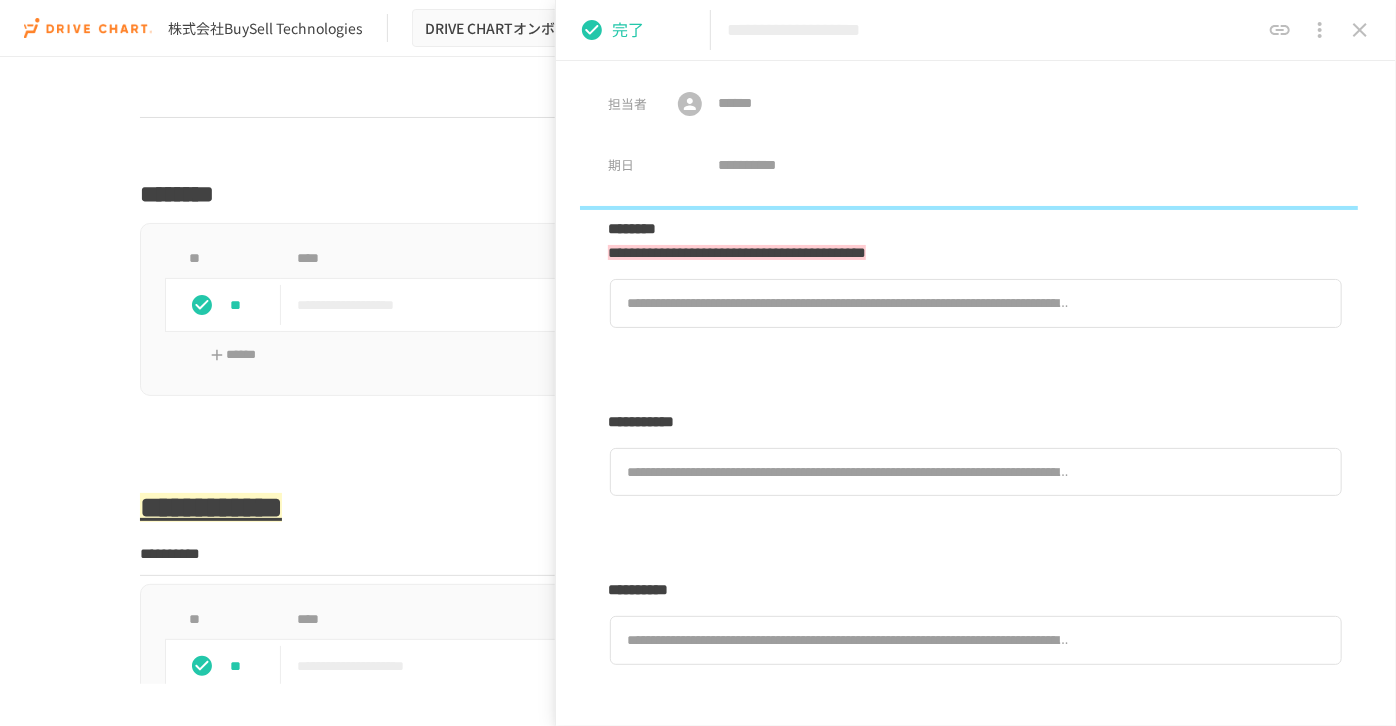 click on "**********" at bounding box center (976, 609) 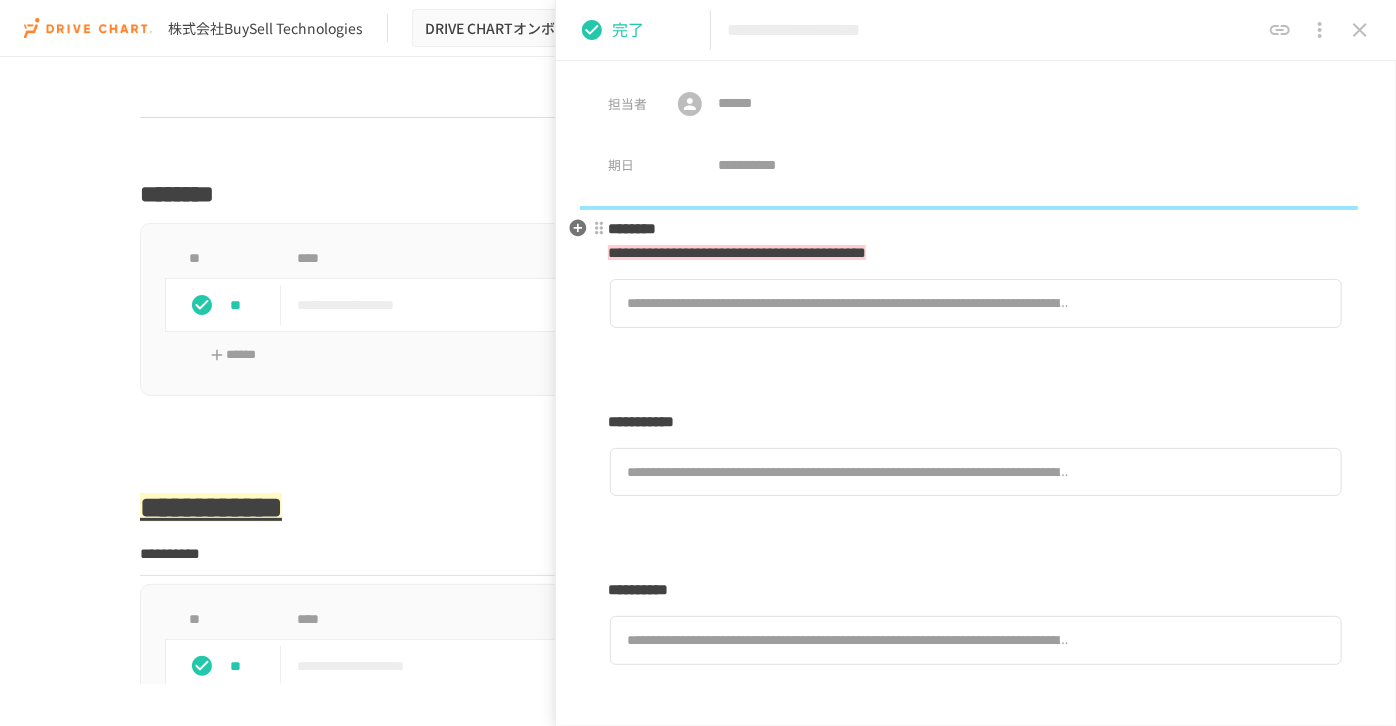 click on "********" at bounding box center (632, 228) 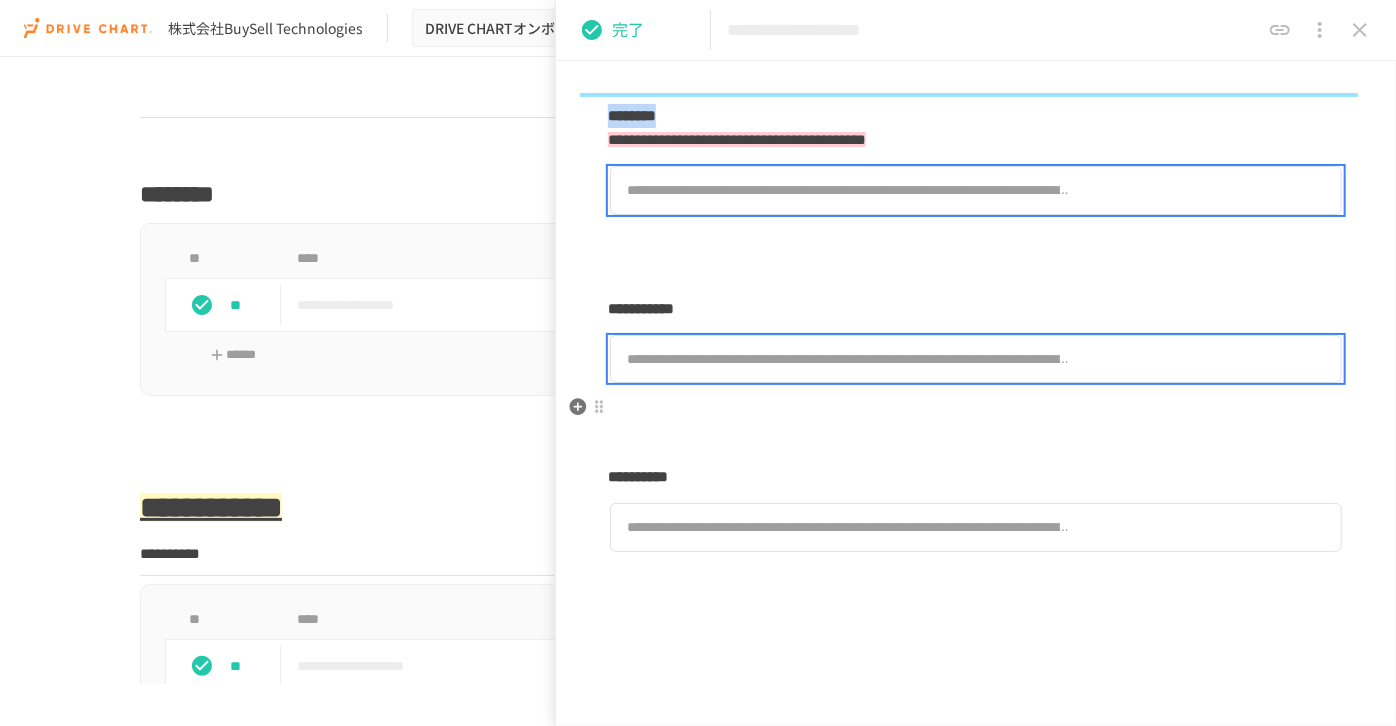 scroll, scrollTop: 181, scrollLeft: 0, axis: vertical 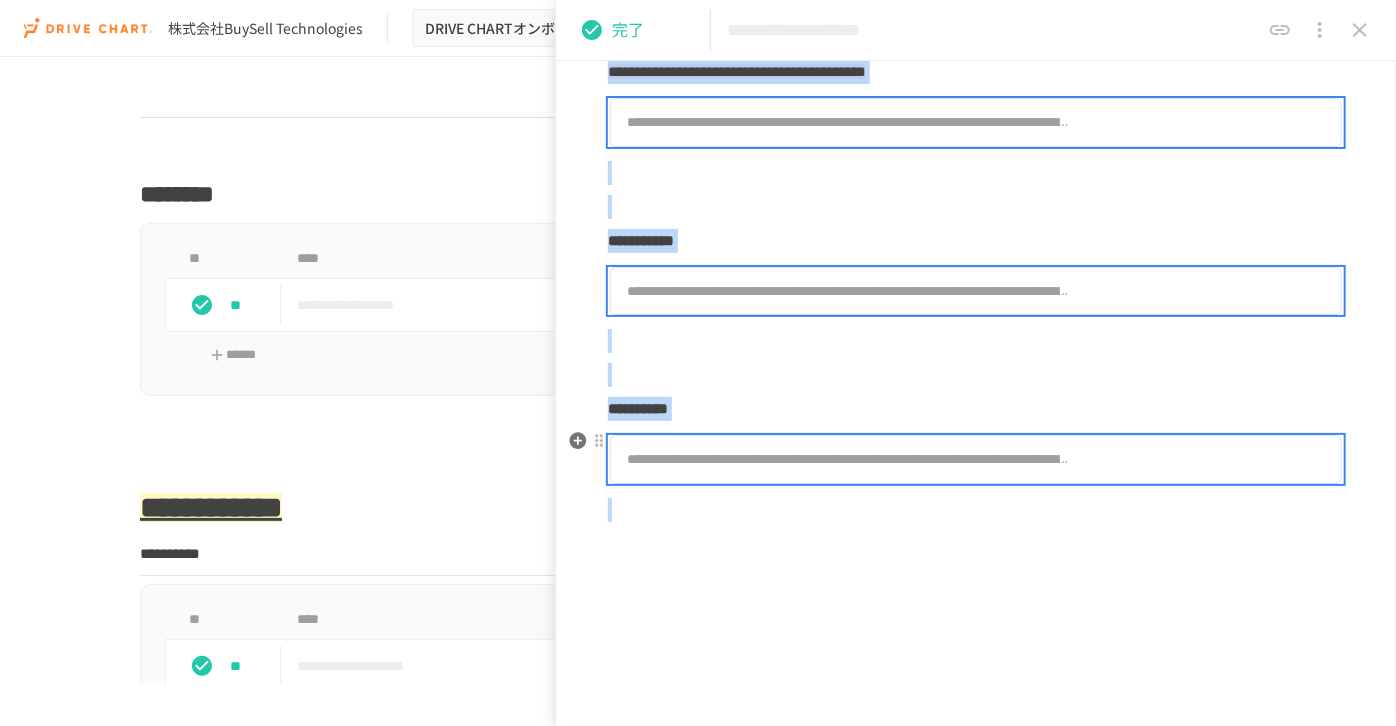 drag, startPoint x: 615, startPoint y: 220, endPoint x: 1031, endPoint y: 453, distance: 476.8071 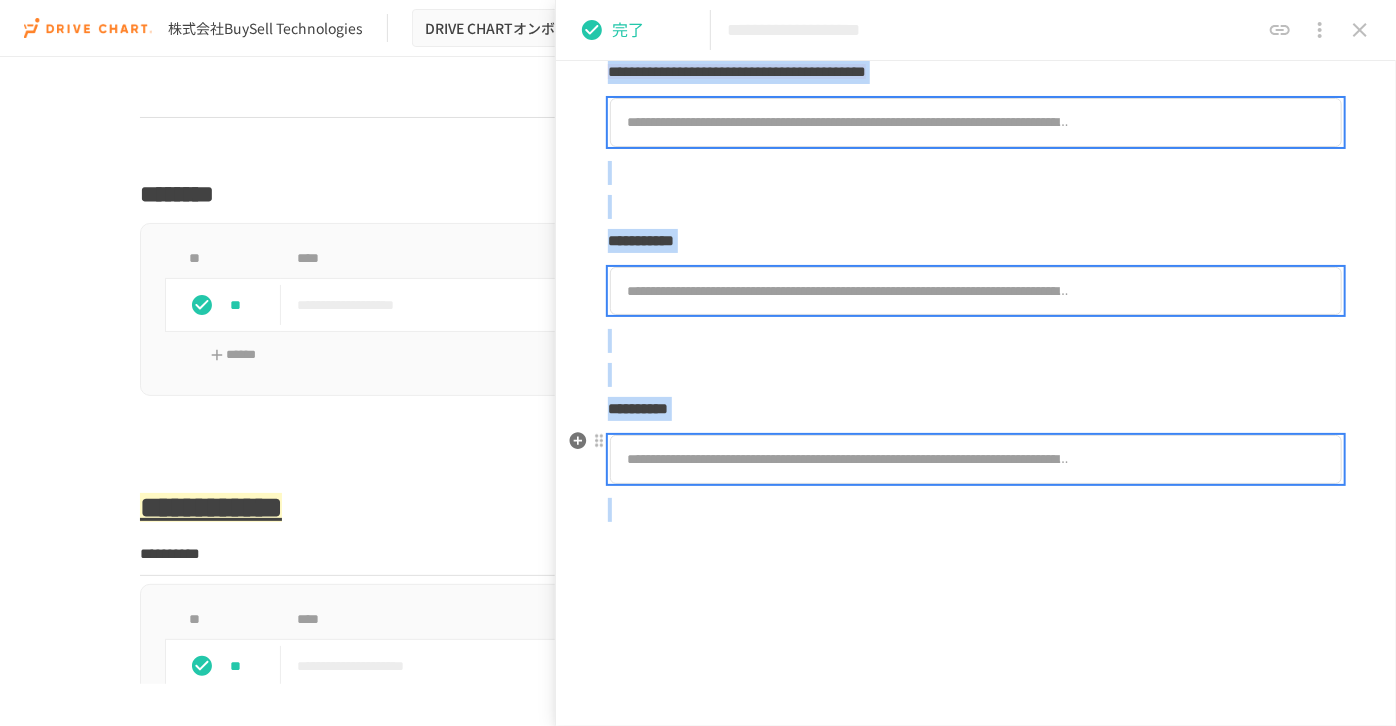 click on "**********" at bounding box center [976, 278] 